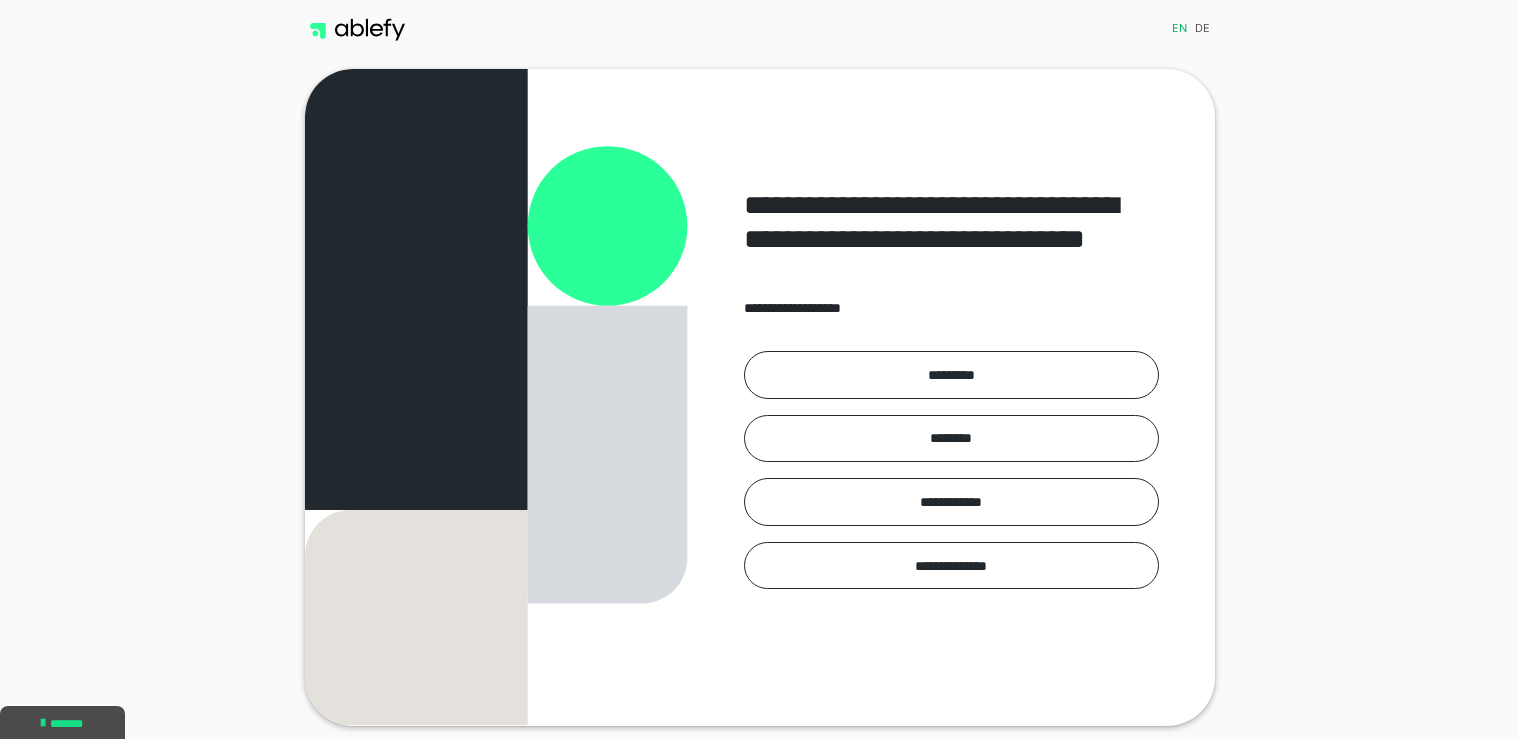 scroll, scrollTop: 0, scrollLeft: 0, axis: both 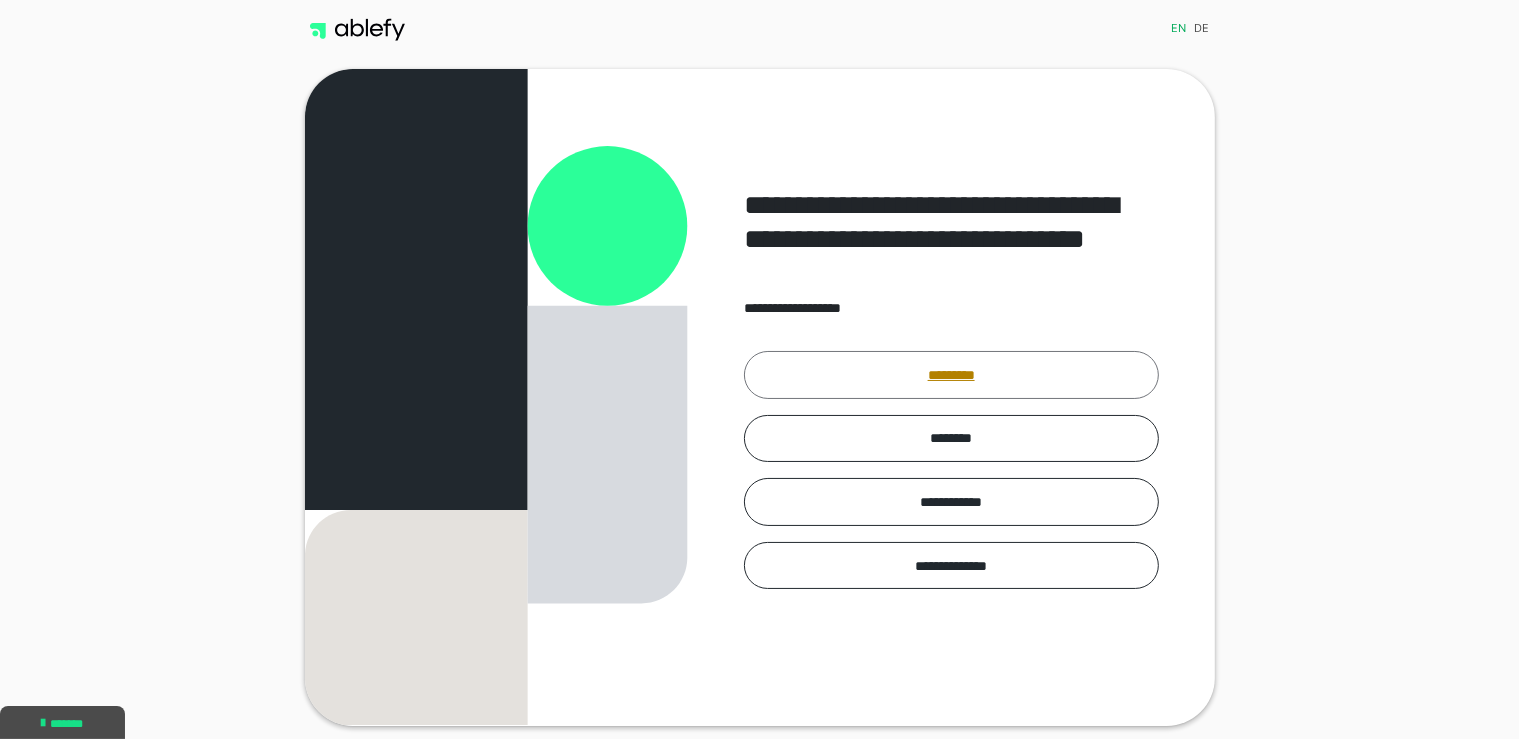 drag, startPoint x: 942, startPoint y: 349, endPoint x: 924, endPoint y: 371, distance: 28.42534 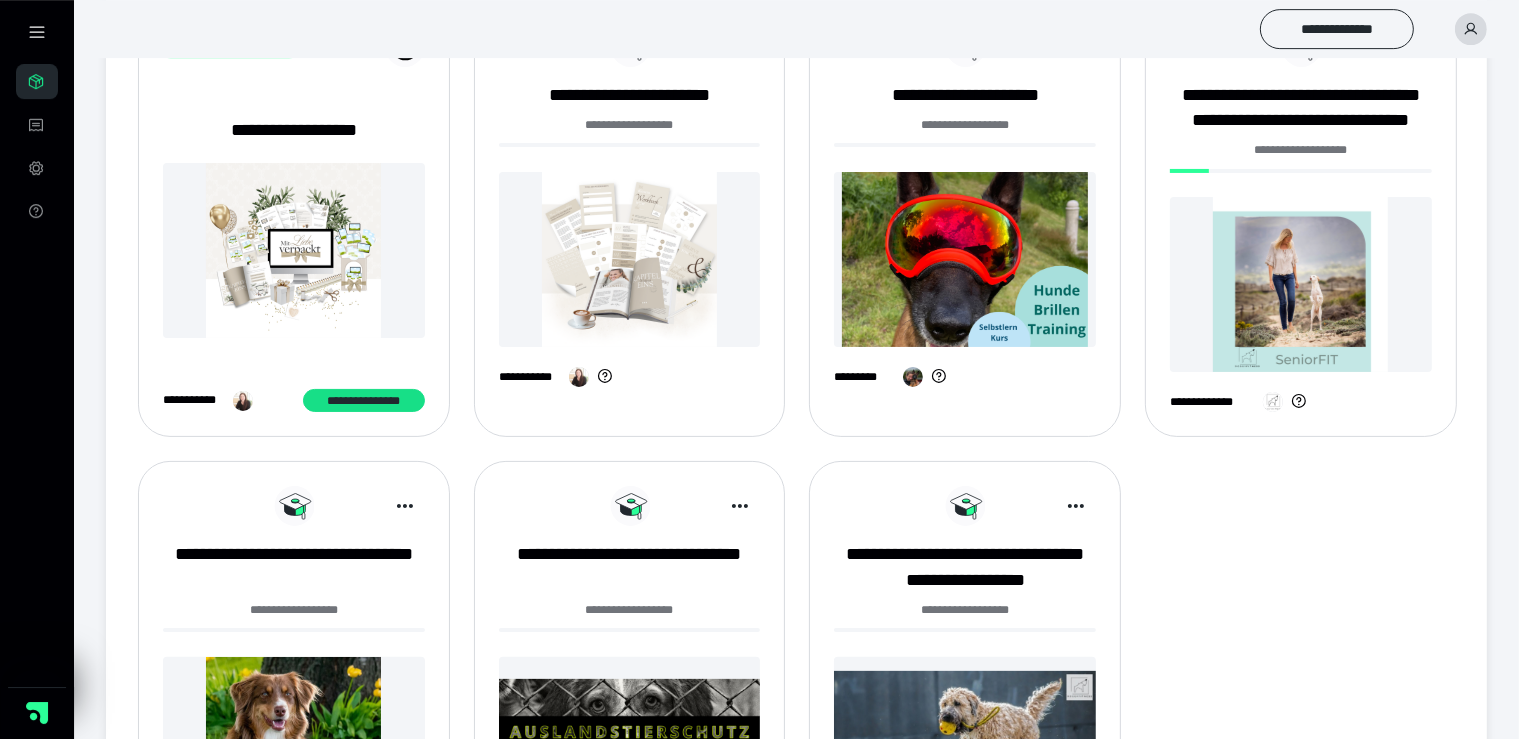 scroll, scrollTop: 315, scrollLeft: 0, axis: vertical 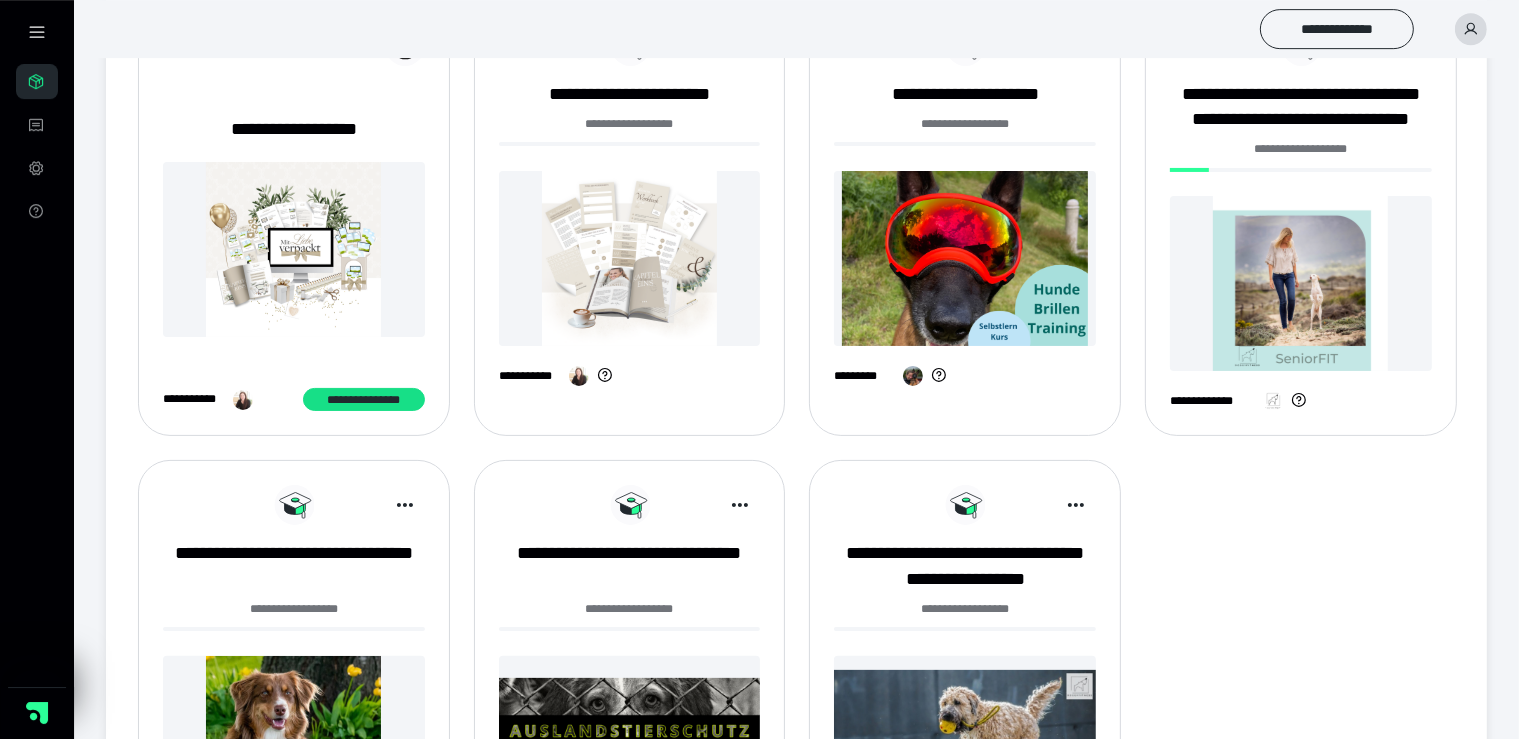 click at bounding box center (630, 258) 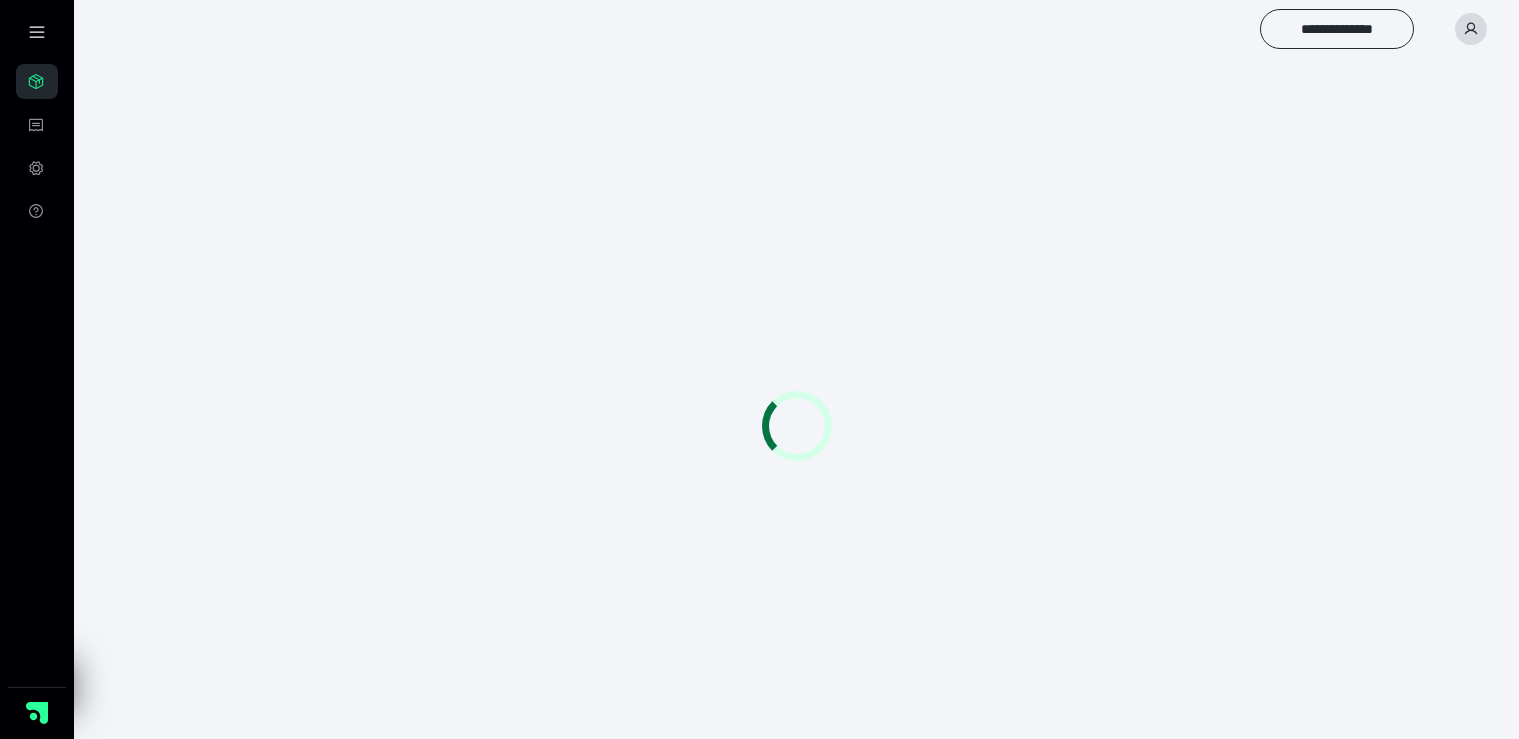 scroll, scrollTop: 0, scrollLeft: 0, axis: both 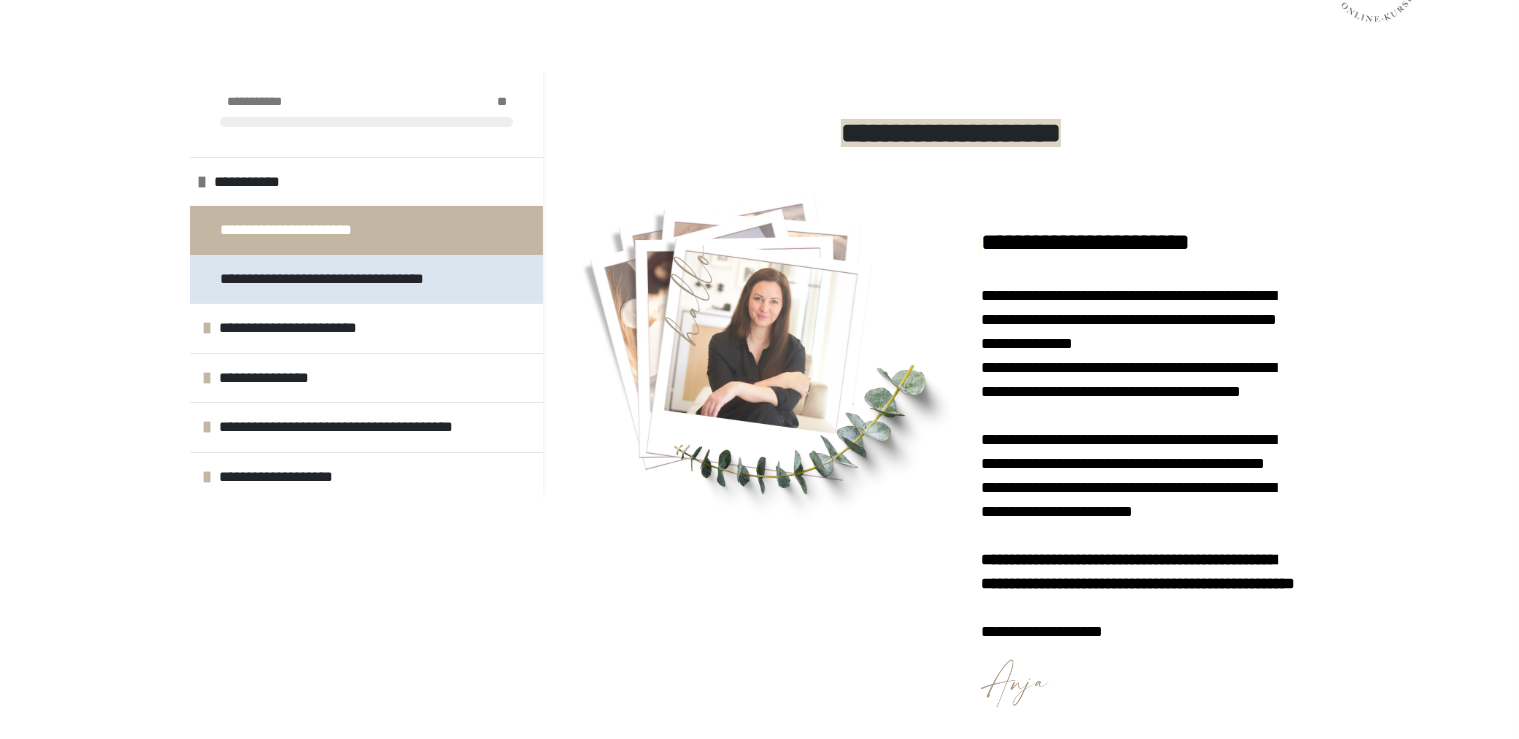 click on "**********" at bounding box center (338, 279) 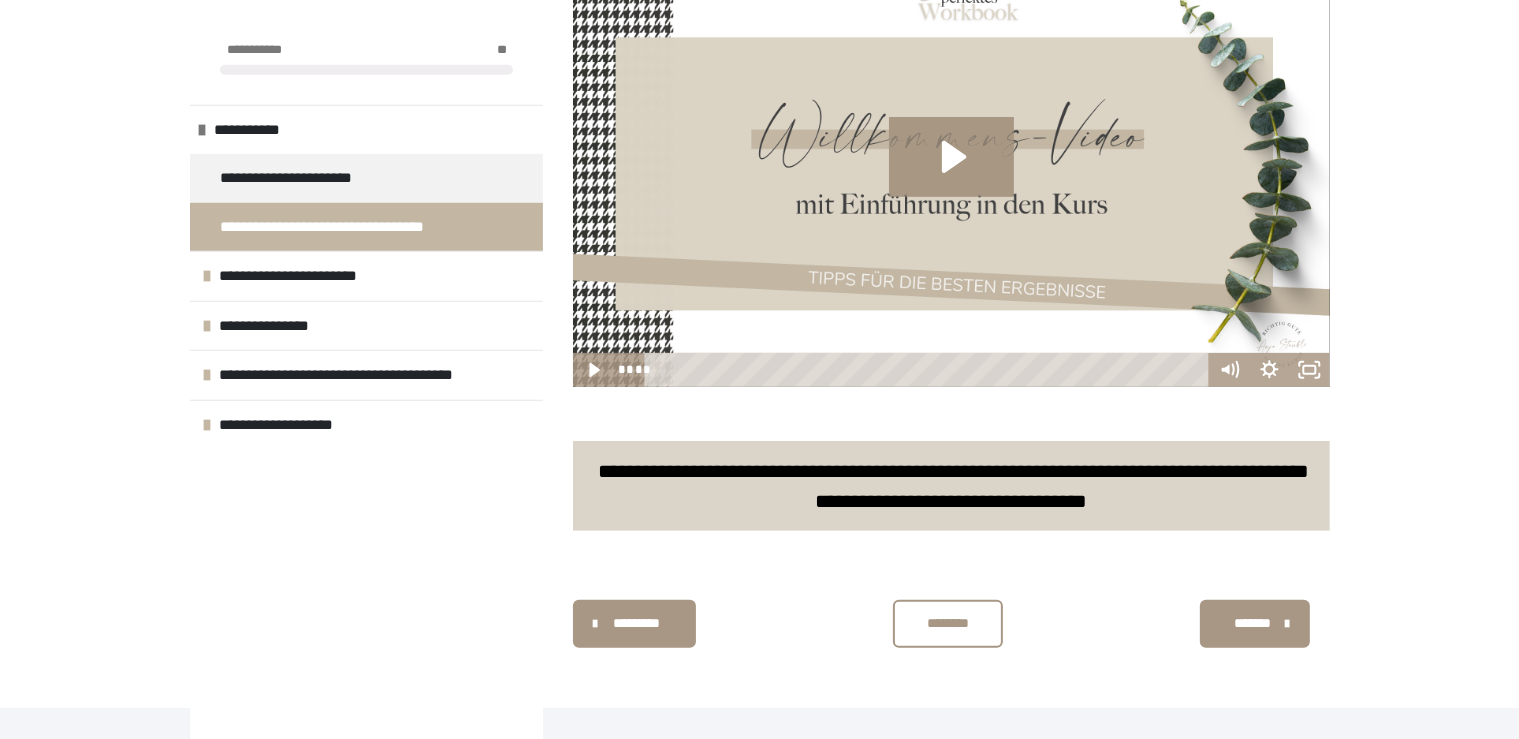 scroll, scrollTop: 777, scrollLeft: 0, axis: vertical 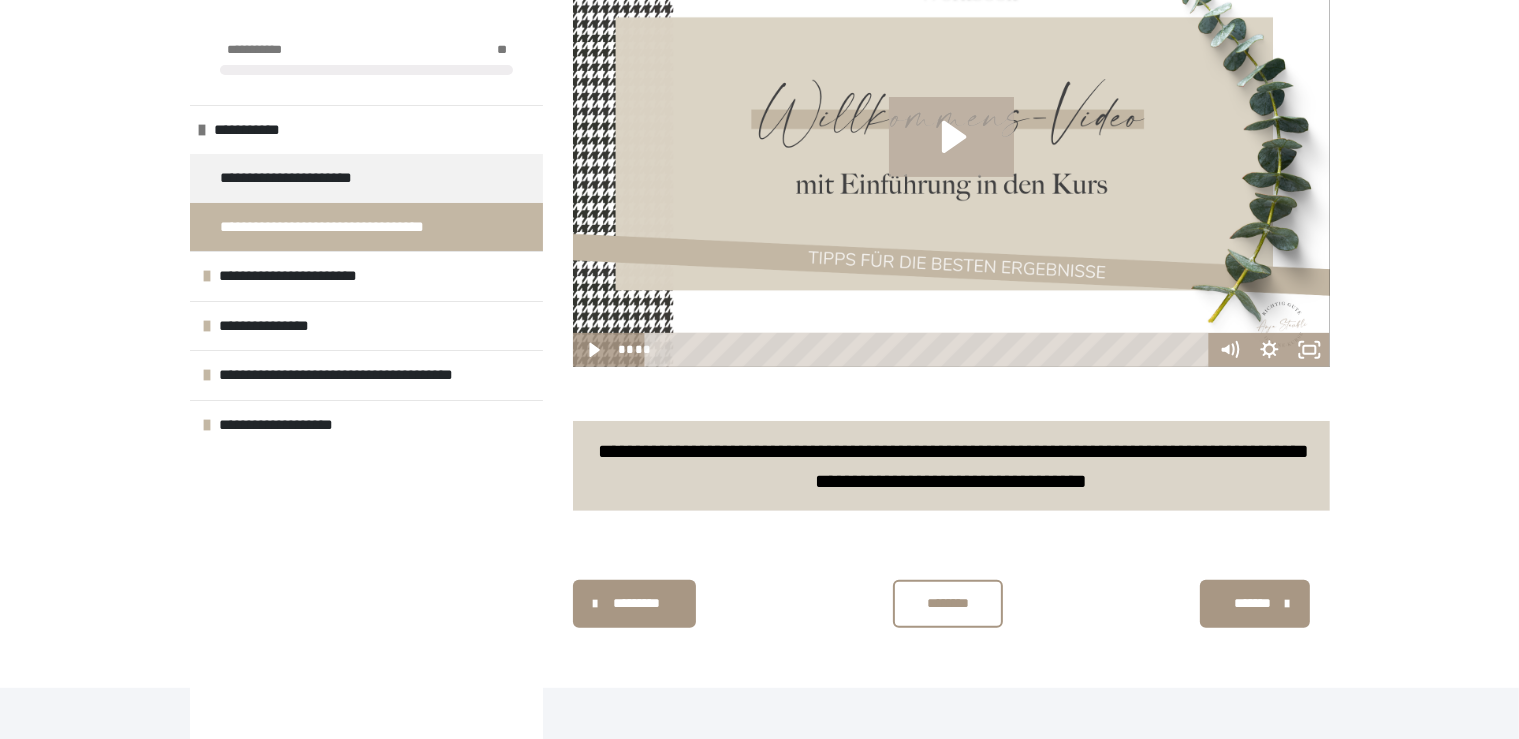 click 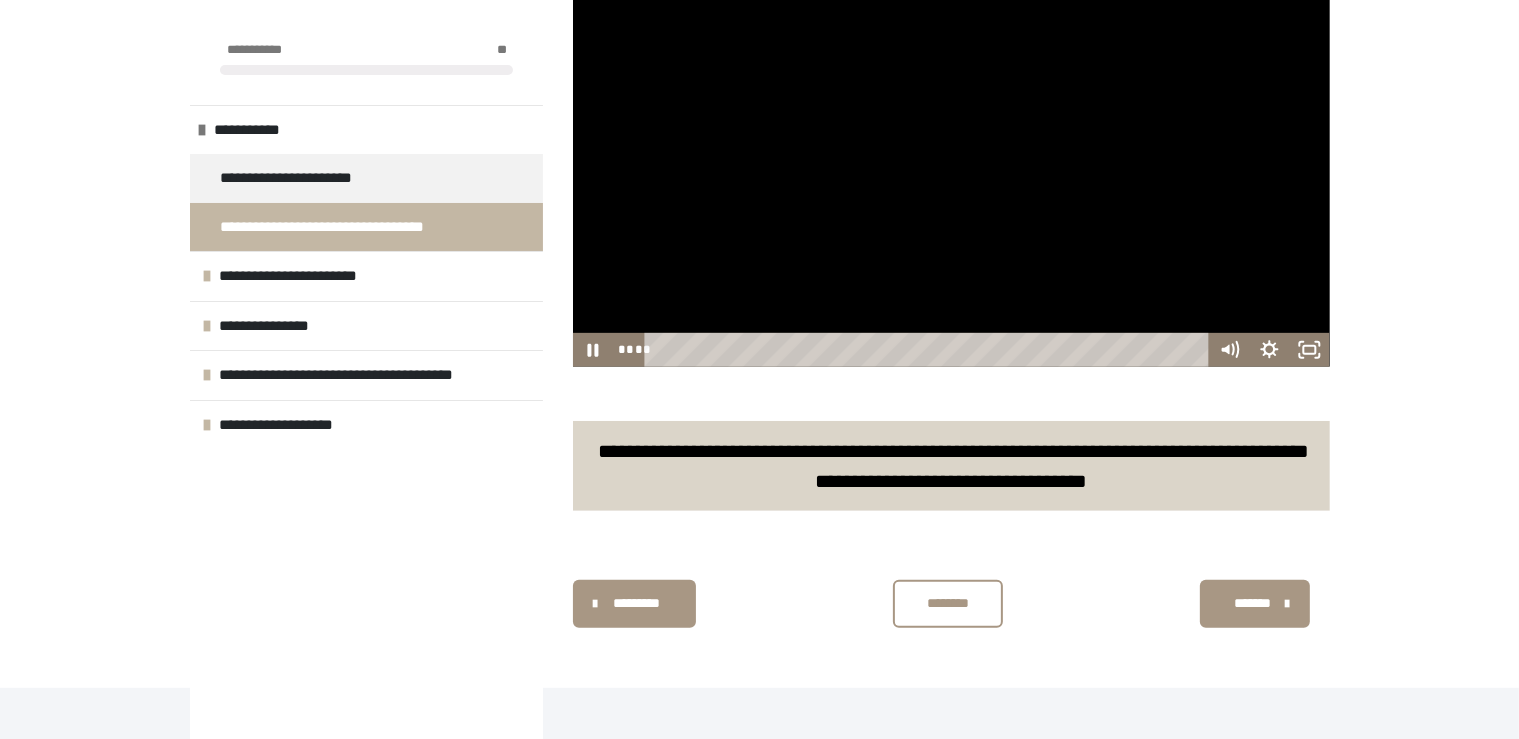 type 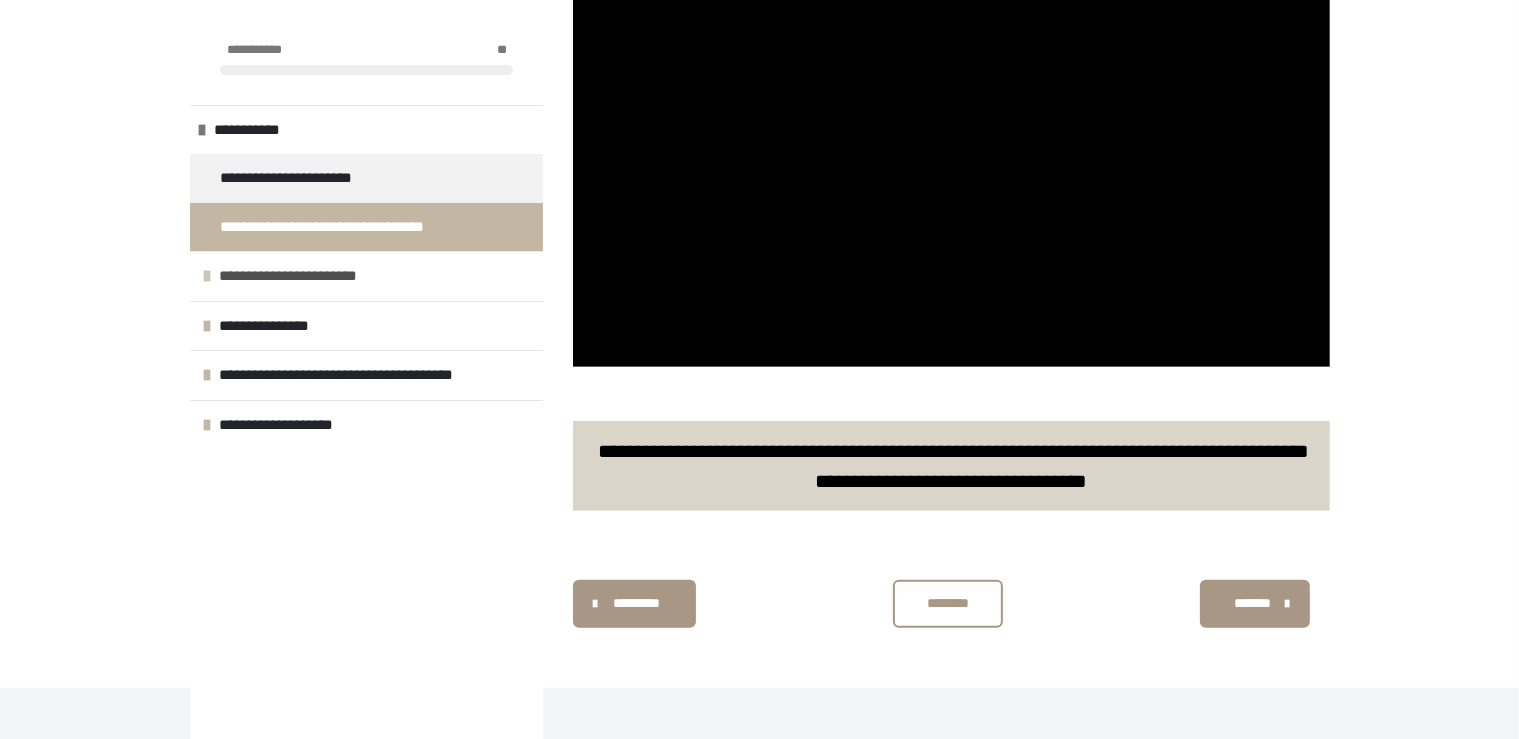 click on "**********" at bounding box center (305, 276) 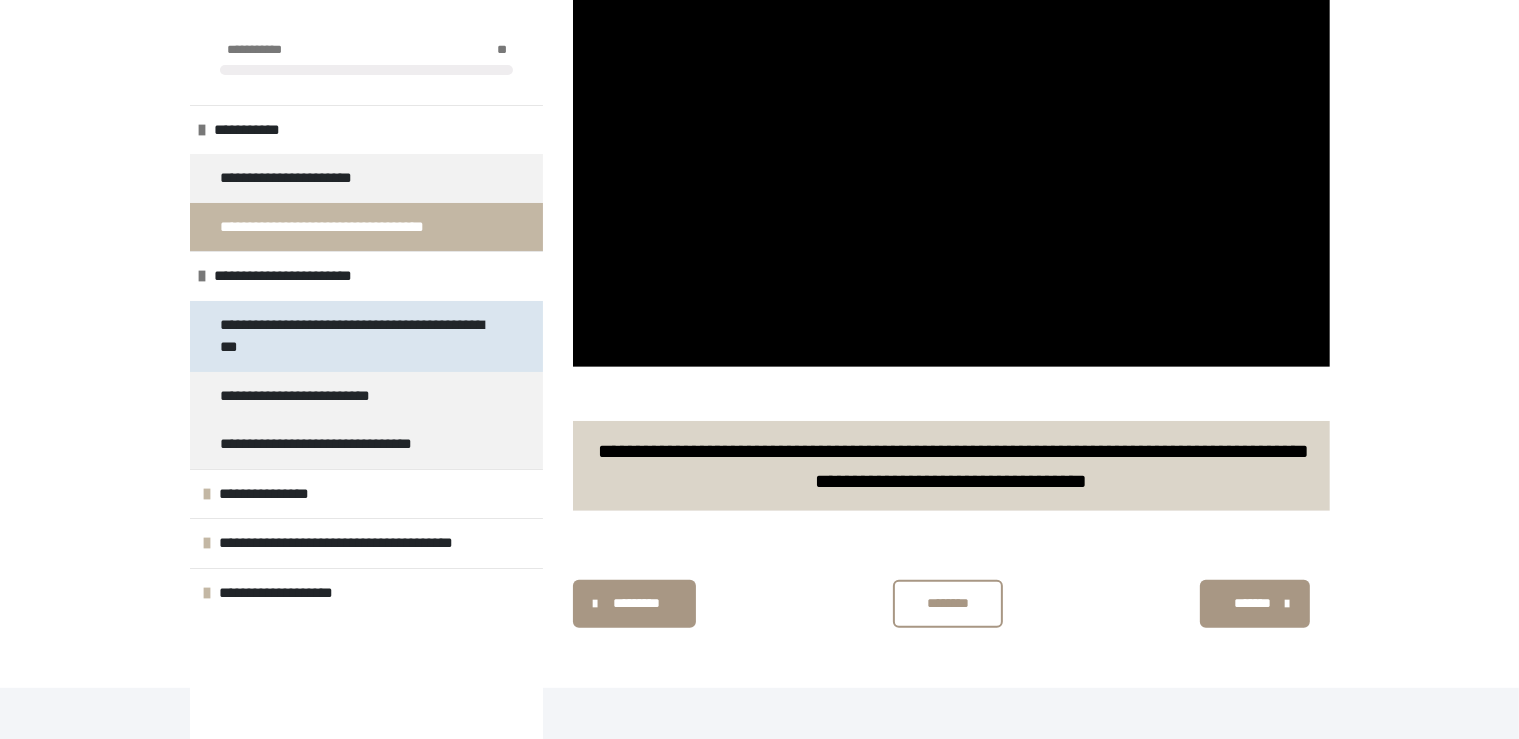 click on "**********" at bounding box center (358, 336) 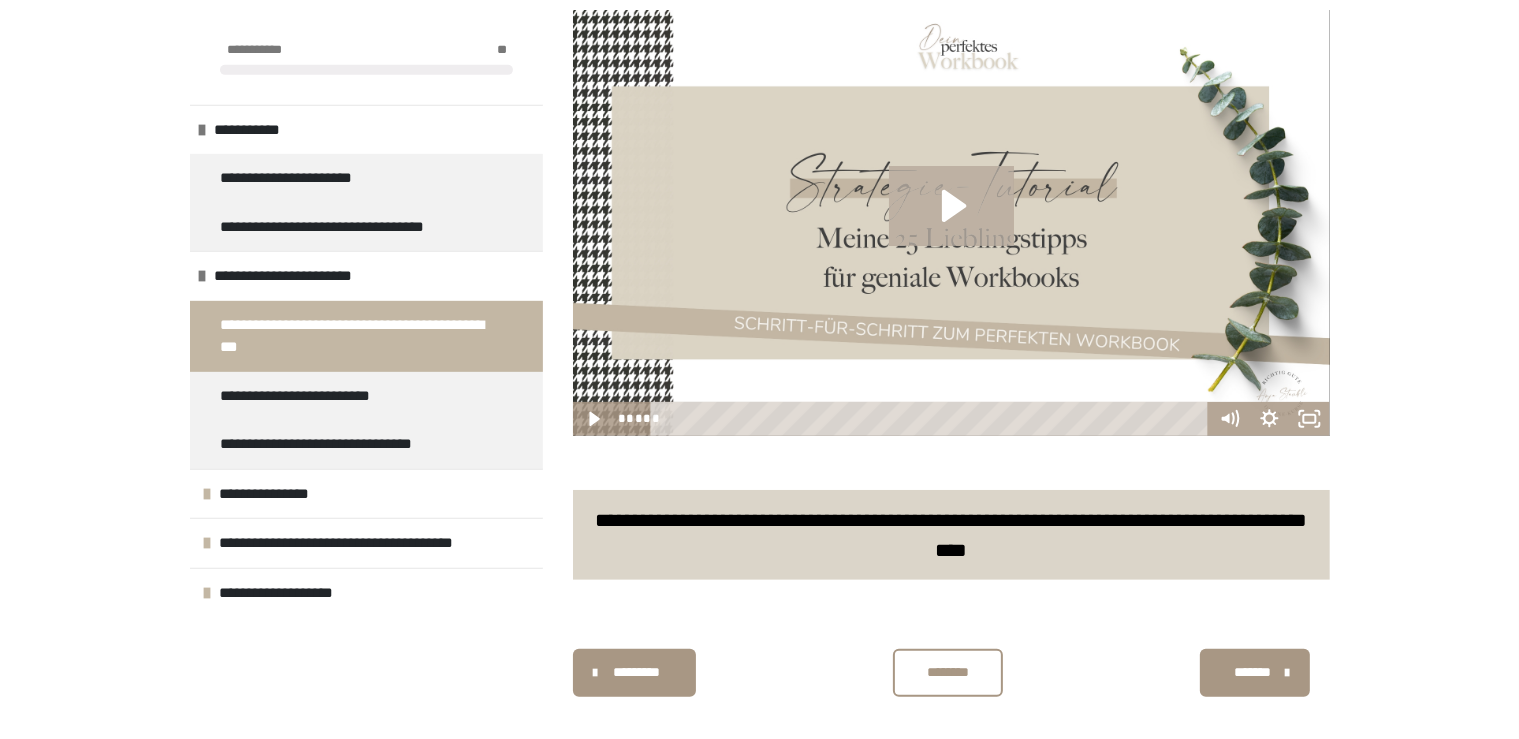 scroll, scrollTop: 680, scrollLeft: 0, axis: vertical 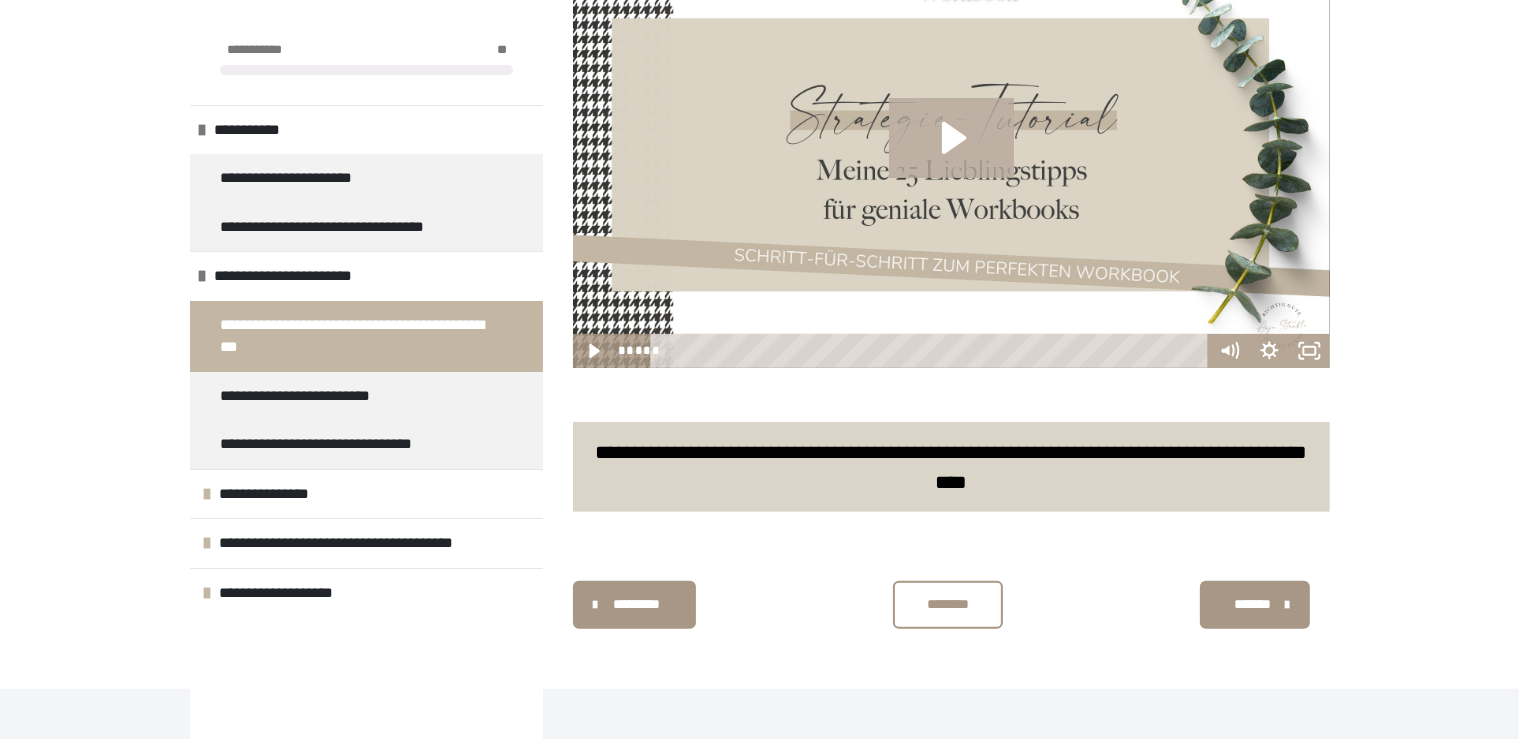 click 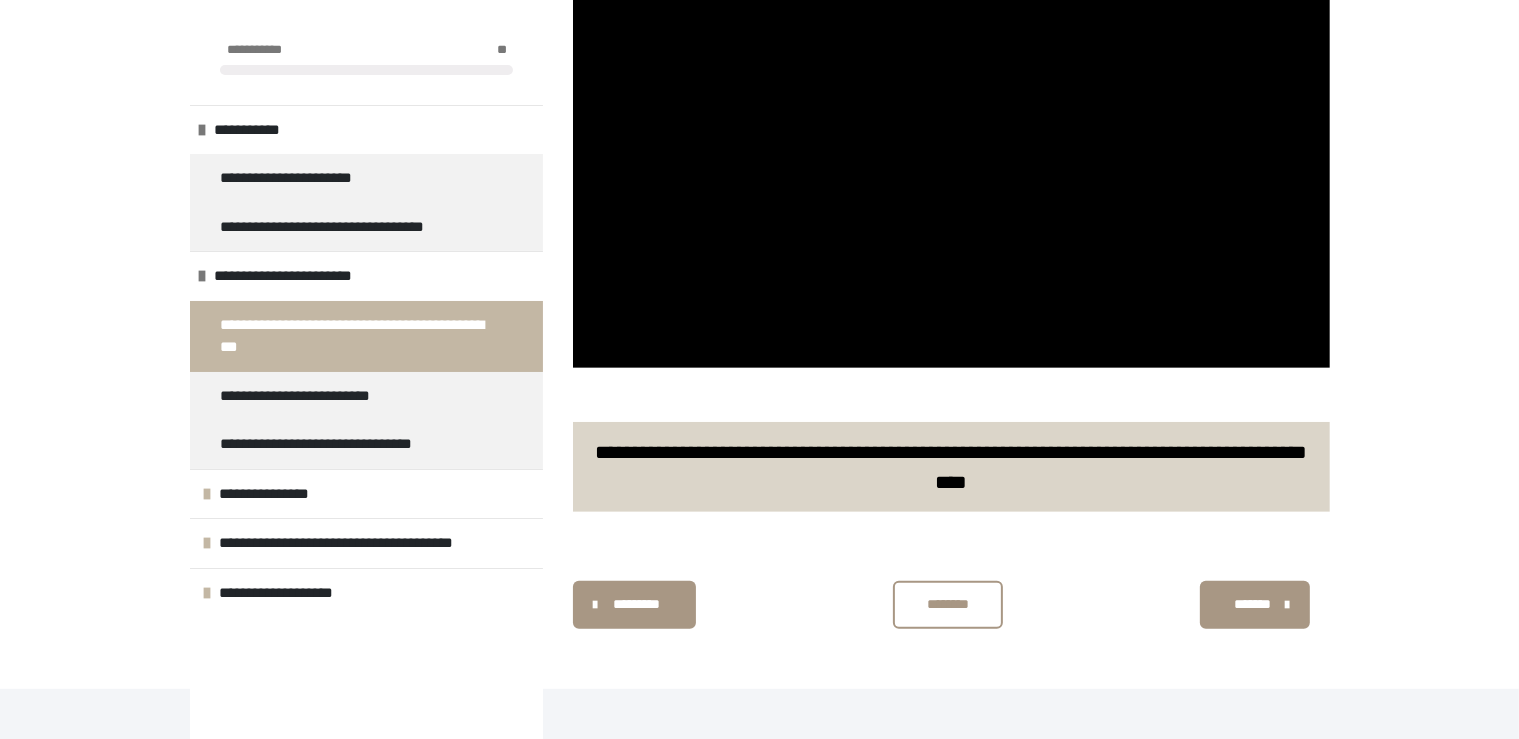 scroll, scrollTop: 576, scrollLeft: 0, axis: vertical 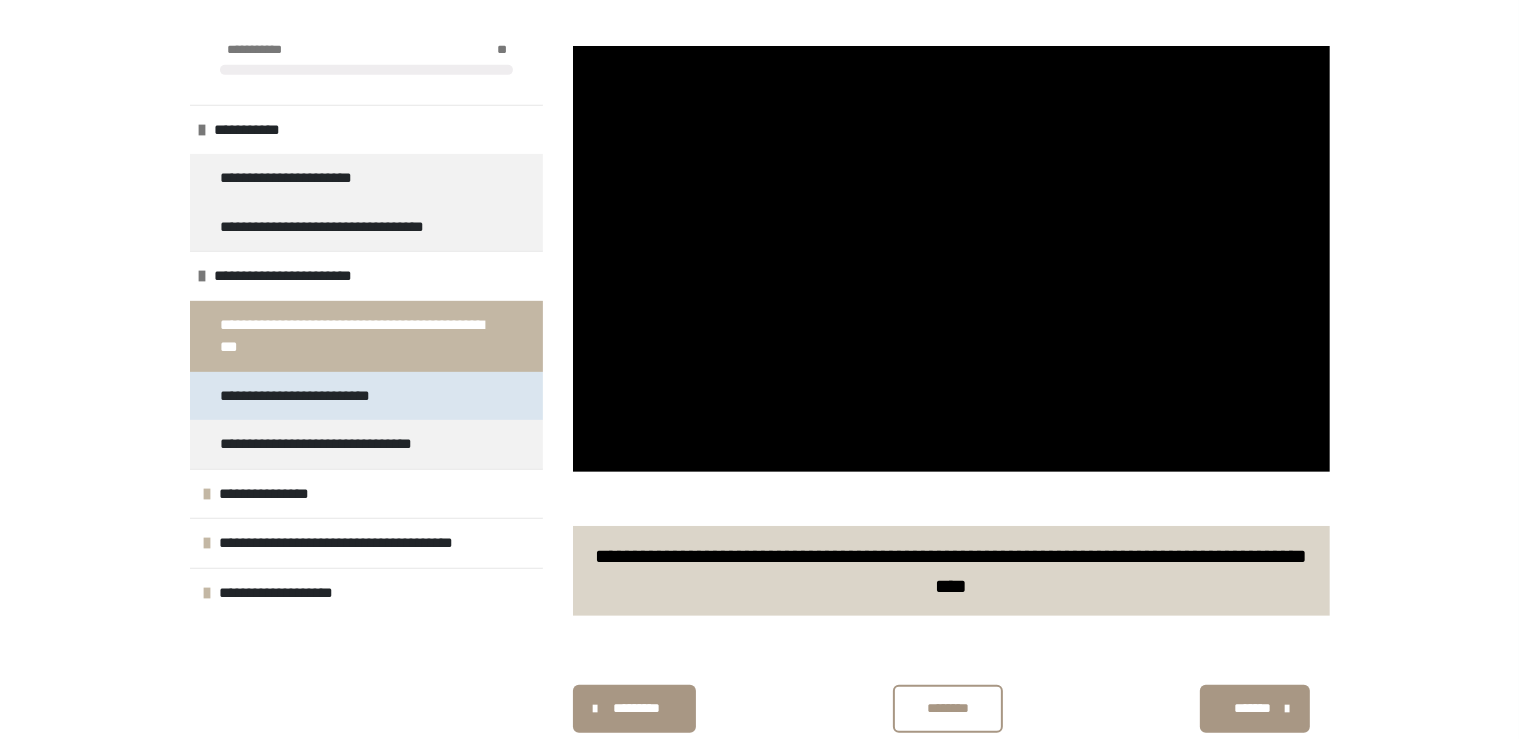 click on "**********" at bounding box center [317, 396] 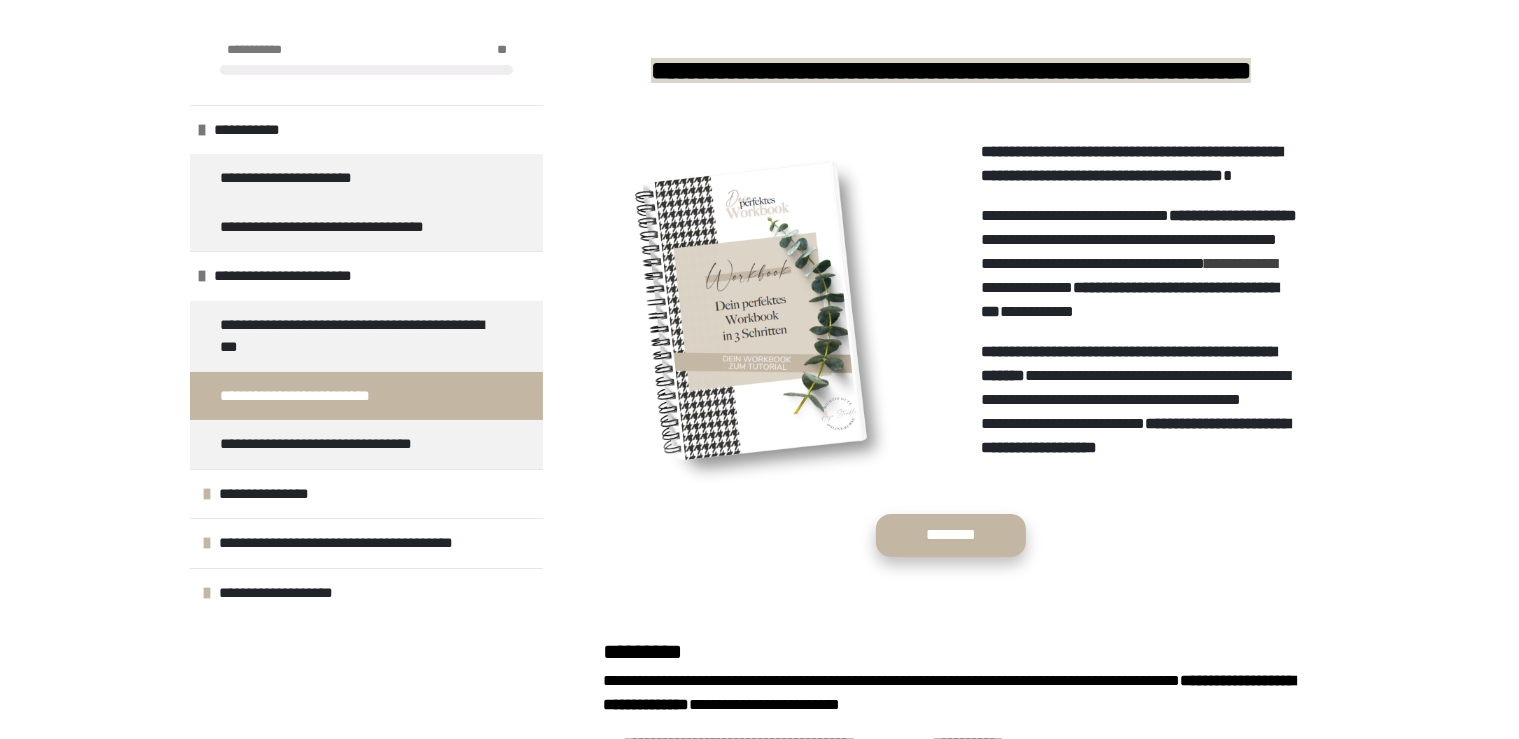click on "********" at bounding box center [951, 535] 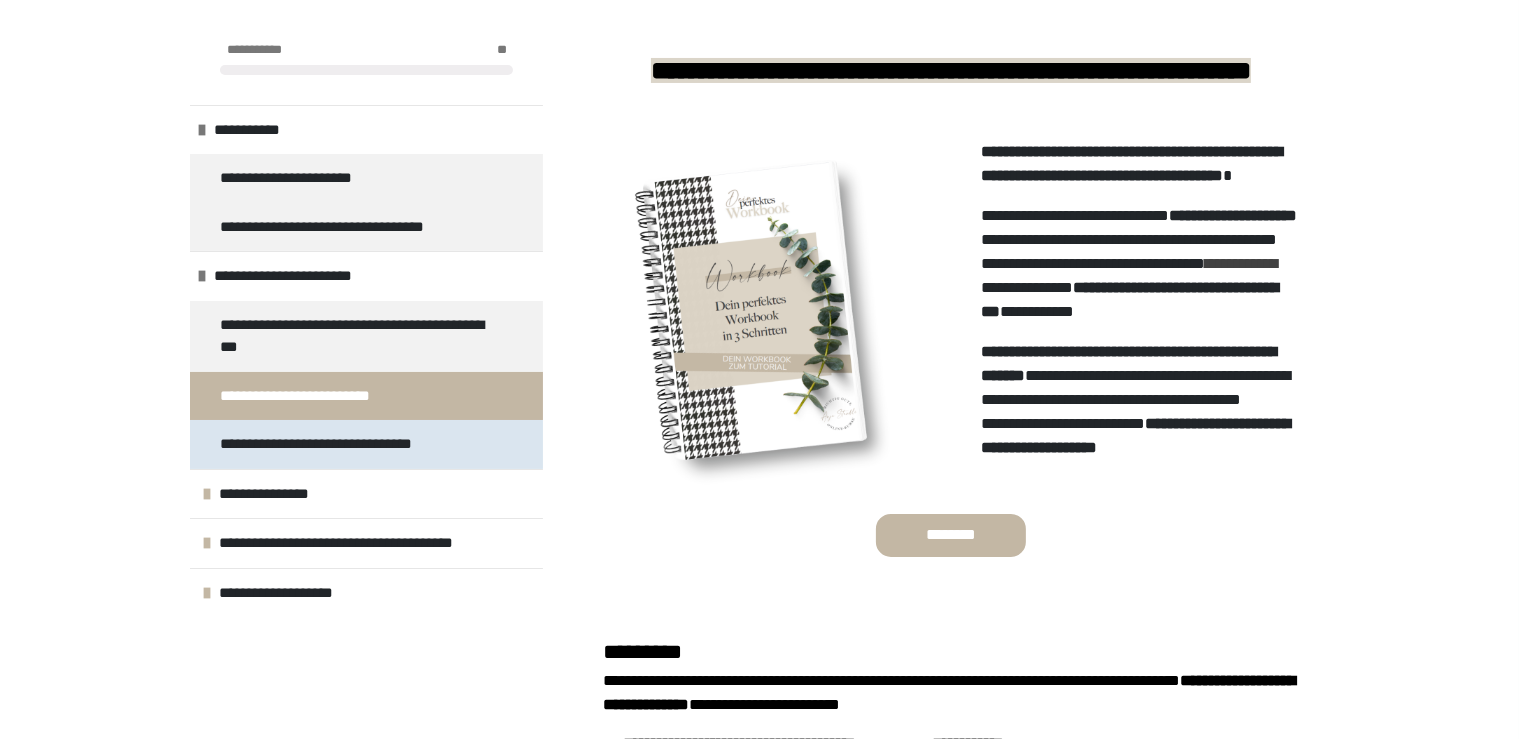 click on "**********" at bounding box center (342, 444) 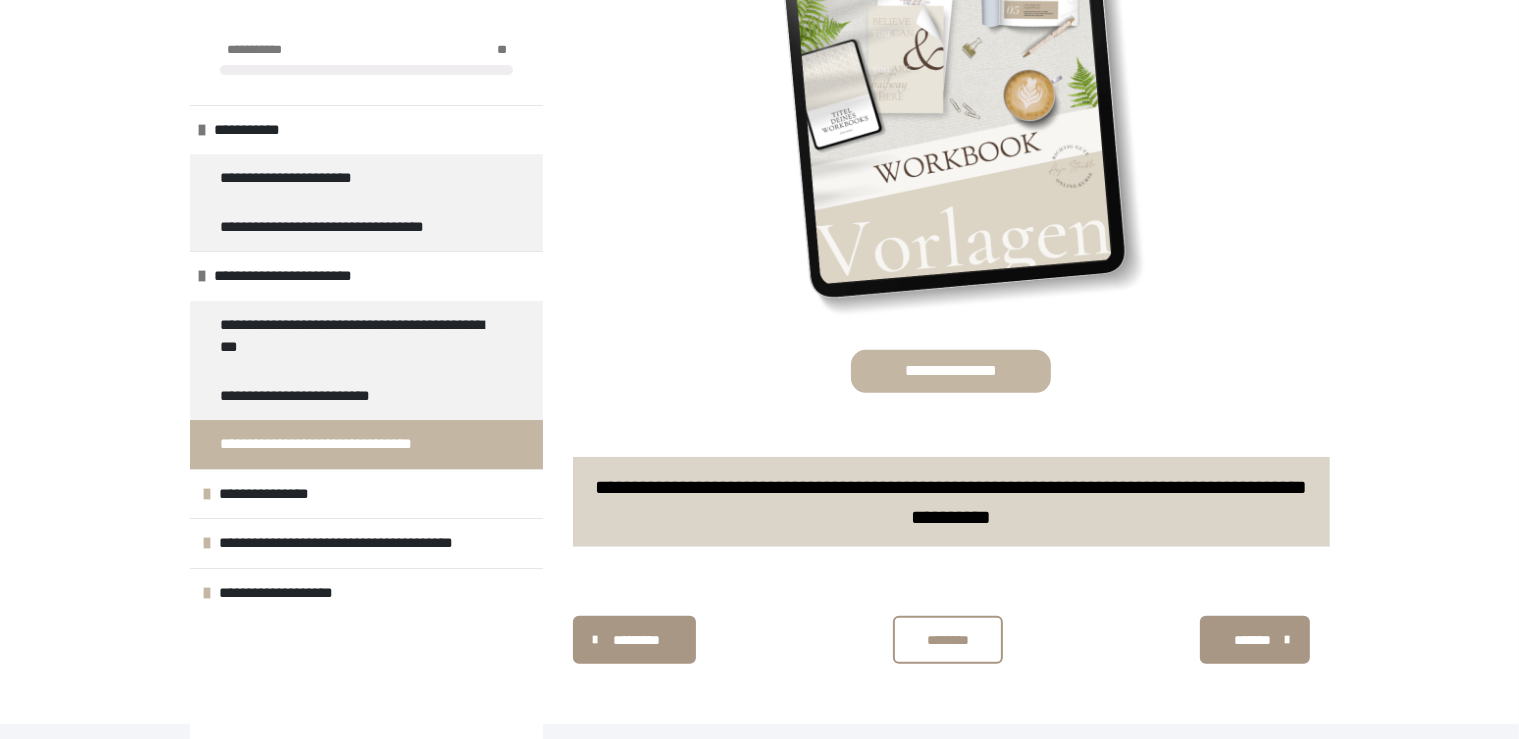 scroll, scrollTop: 1008, scrollLeft: 0, axis: vertical 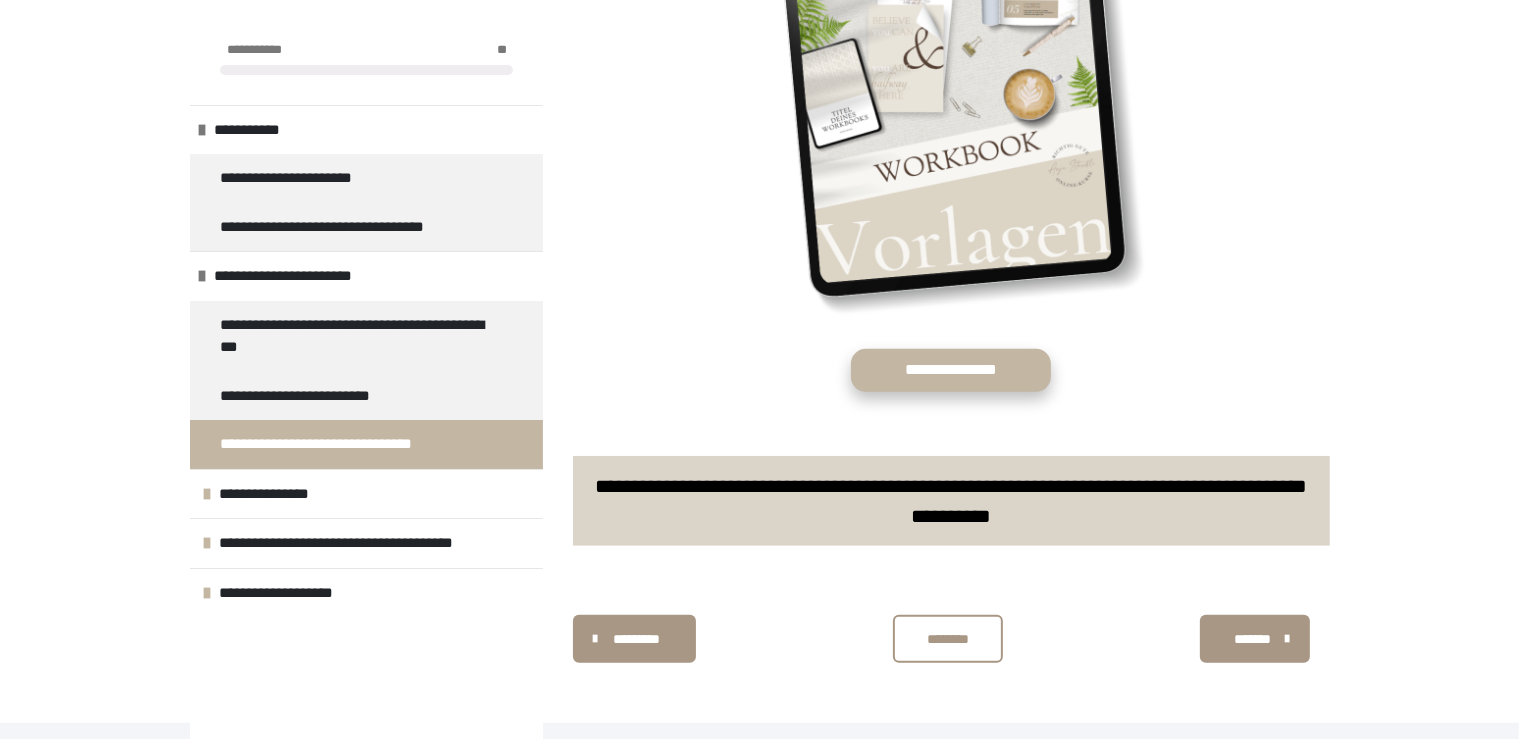 click on "**********" at bounding box center [951, 370] 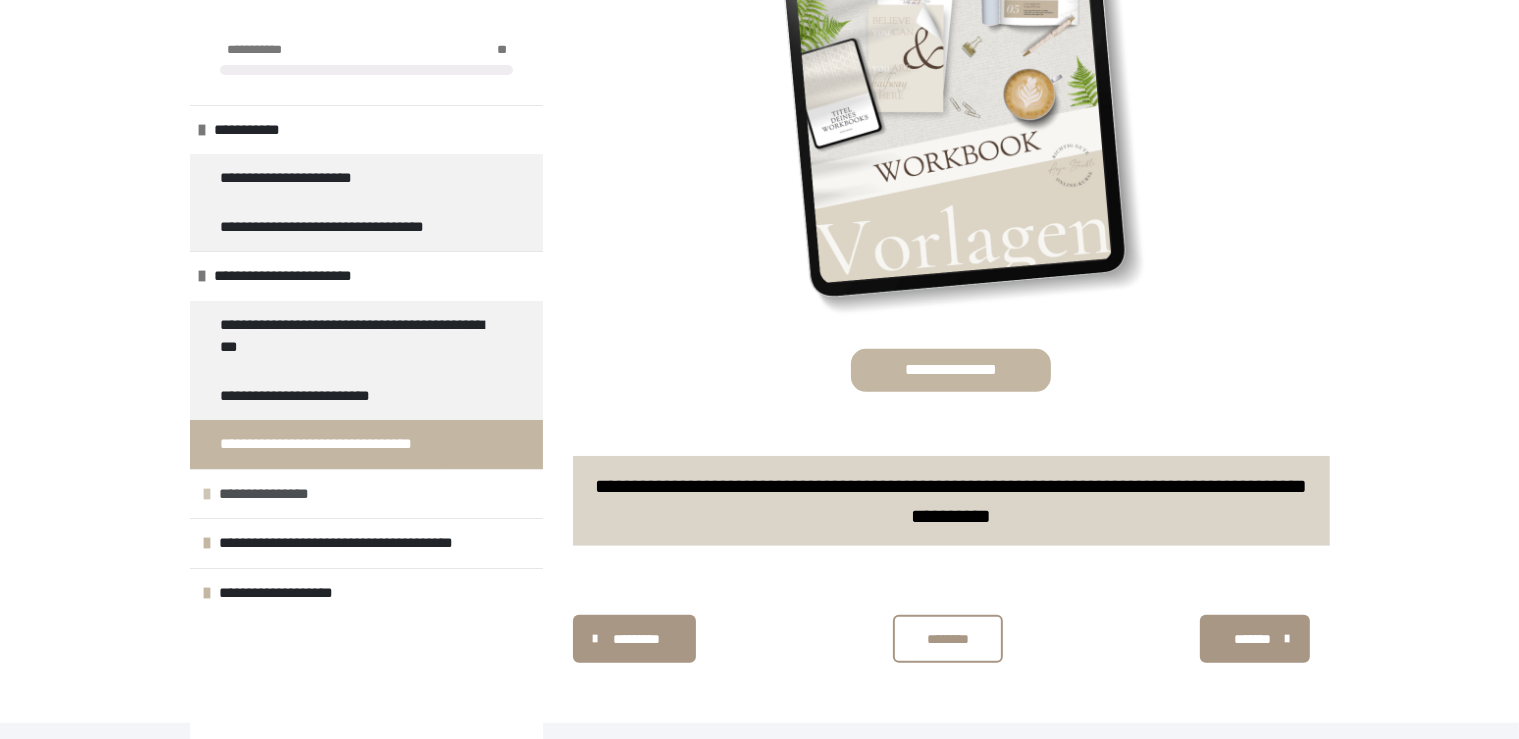 click on "**********" at bounding box center (272, 494) 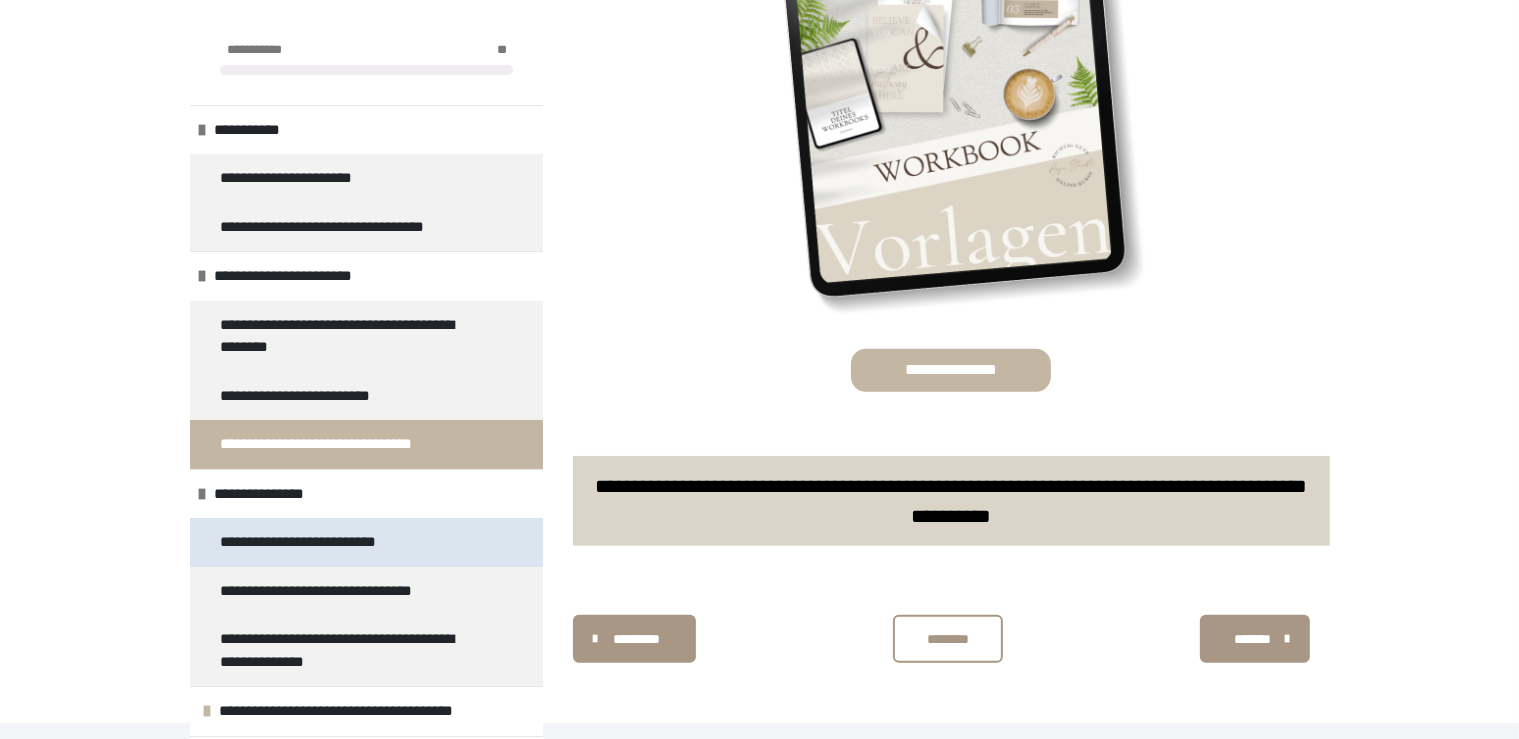 click on "**********" at bounding box center (308, 542) 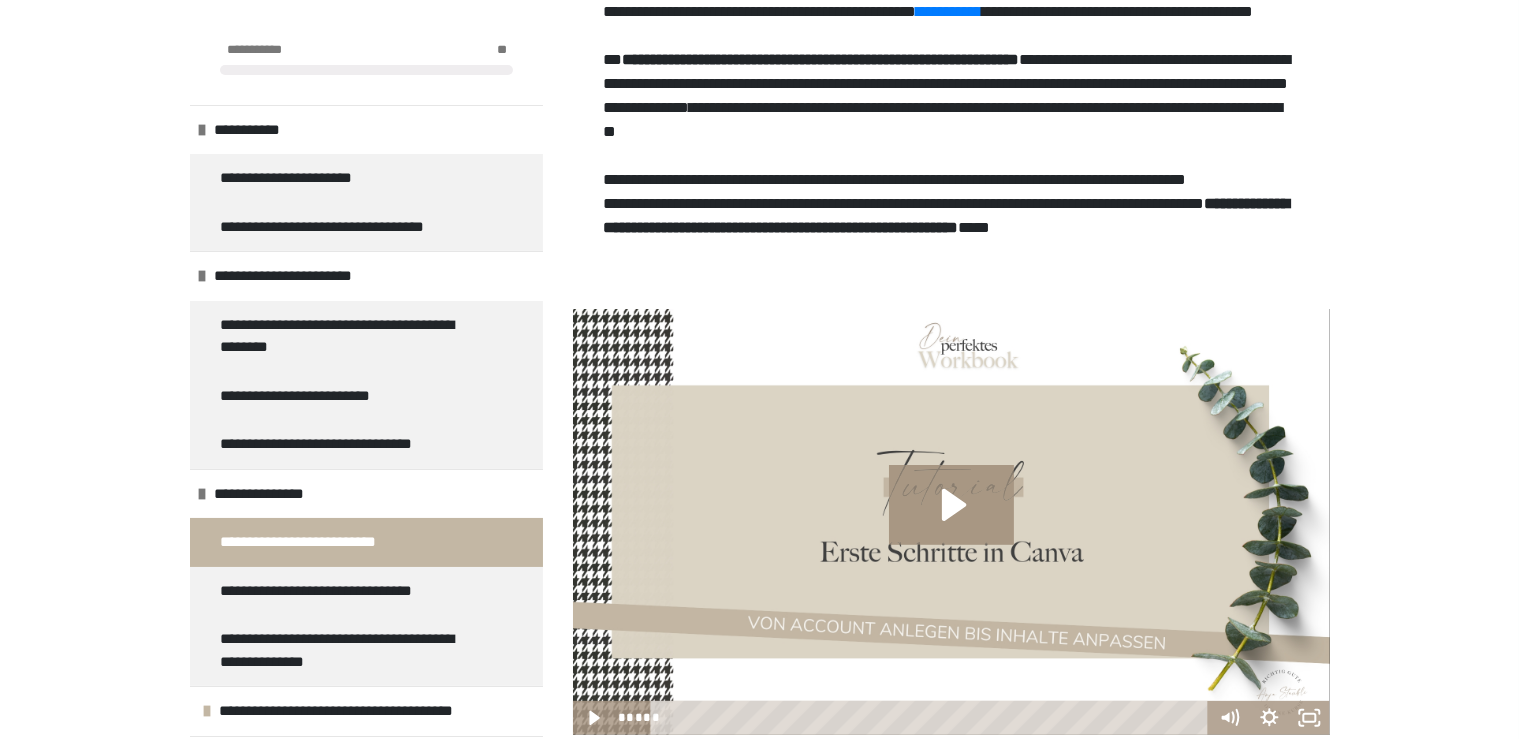 scroll, scrollTop: 852, scrollLeft: 0, axis: vertical 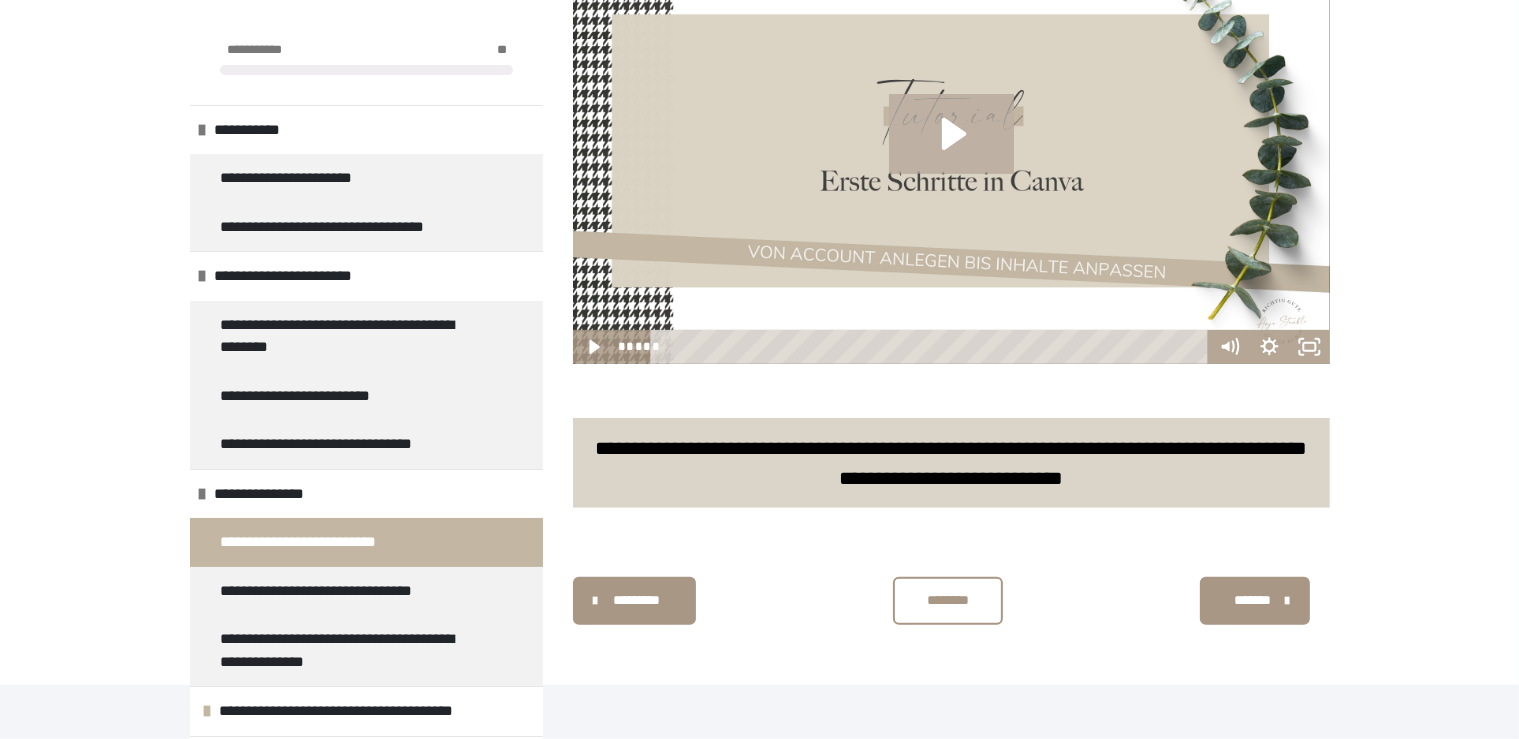 click 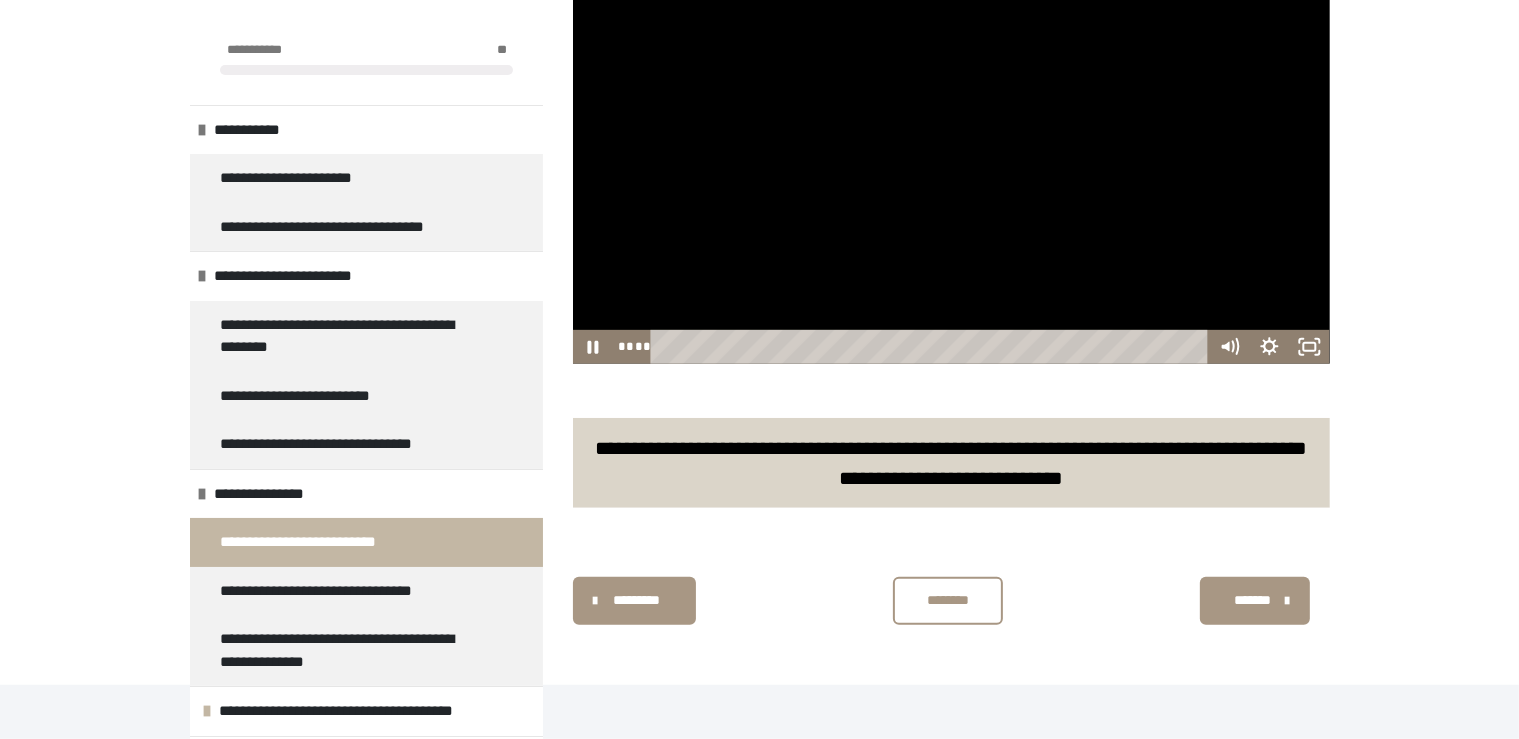 click on "**********" at bounding box center [759, -84] 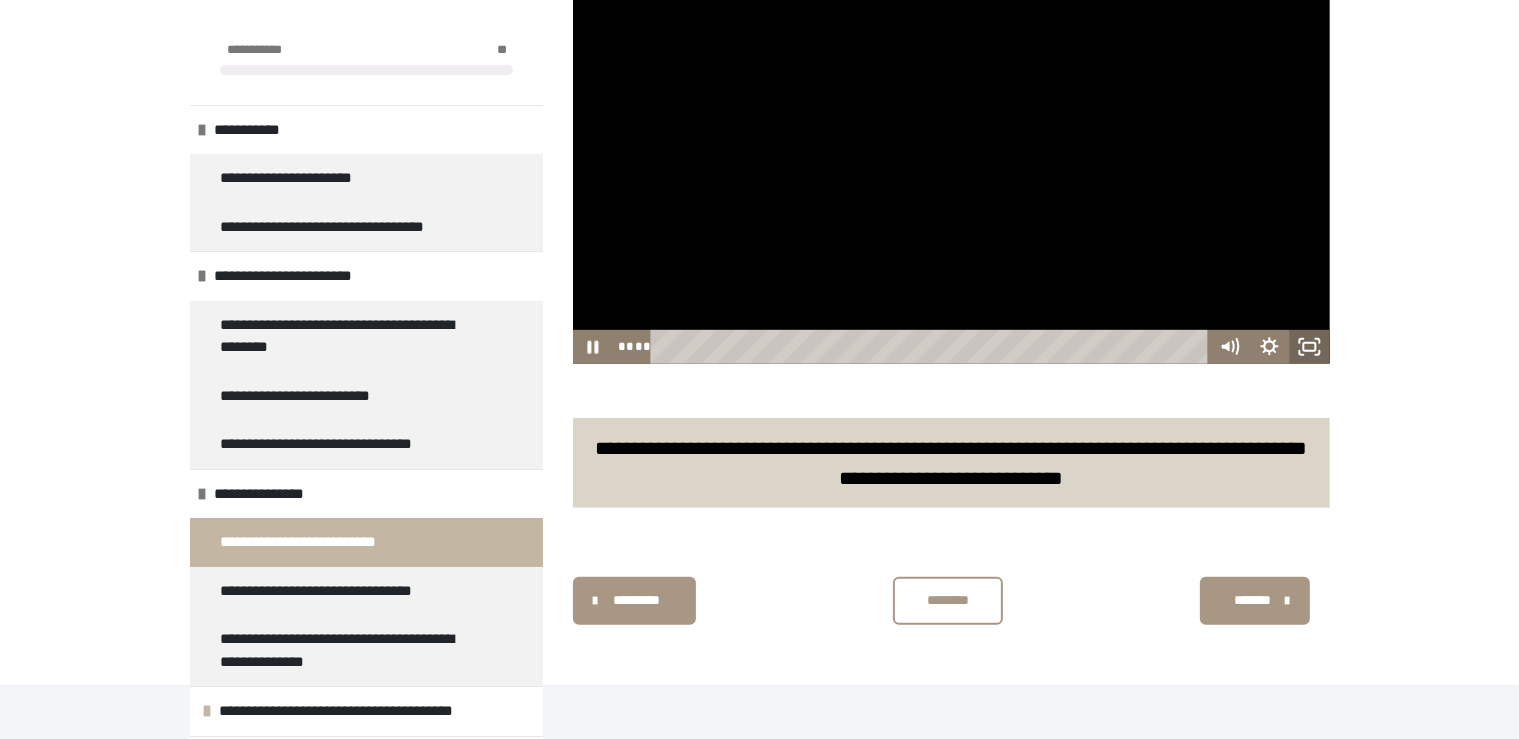 click 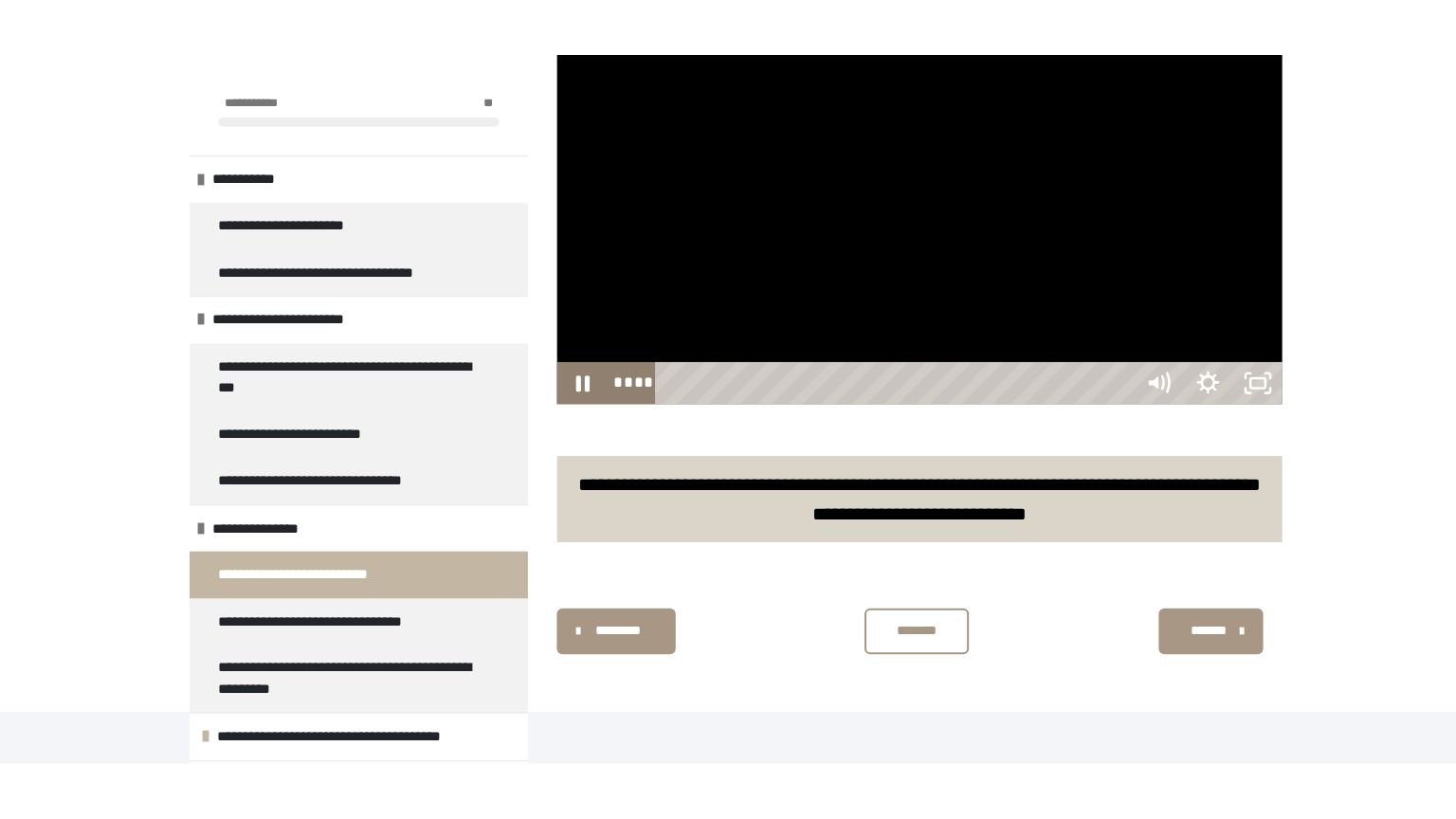 scroll, scrollTop: 689, scrollLeft: 0, axis: vertical 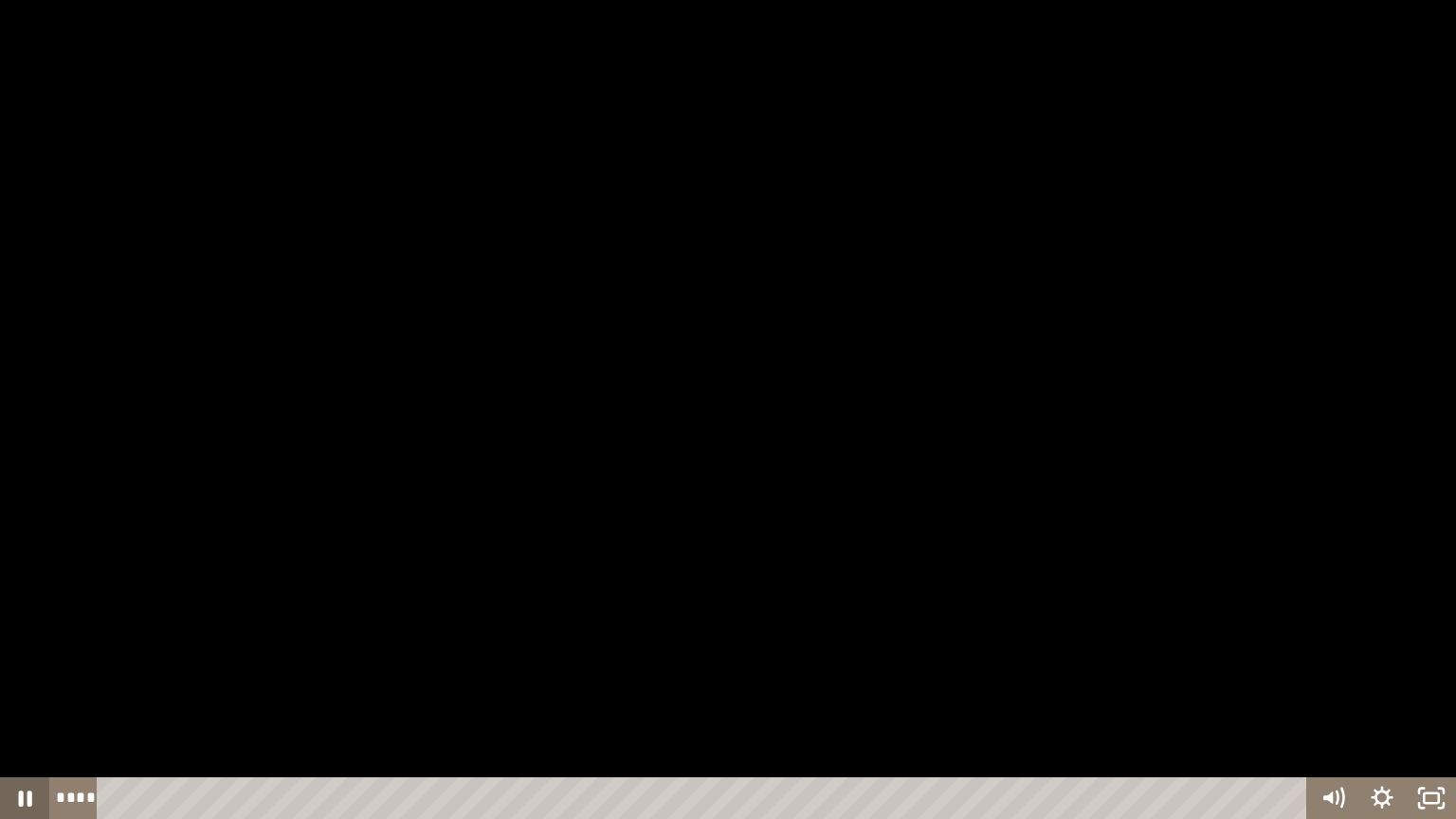 click 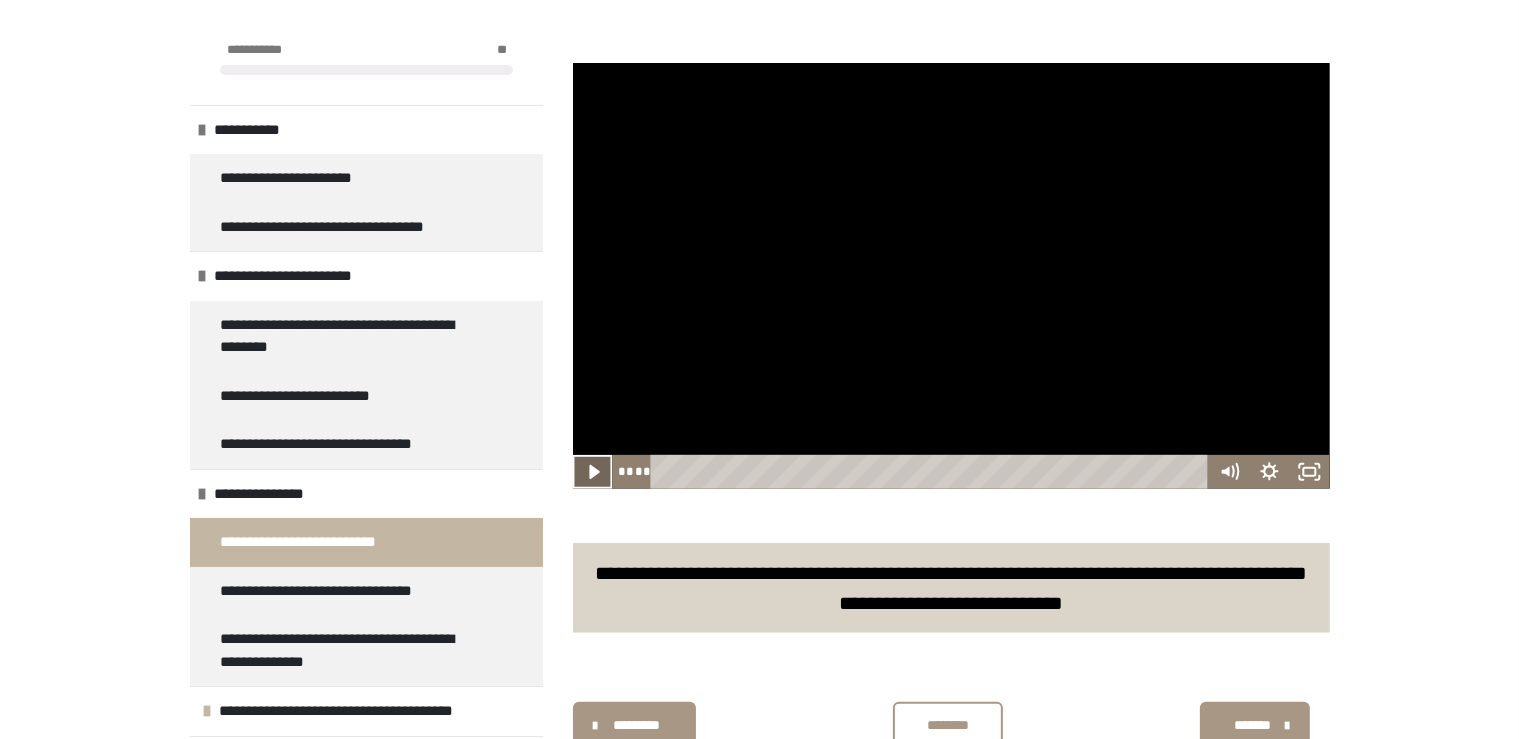 click 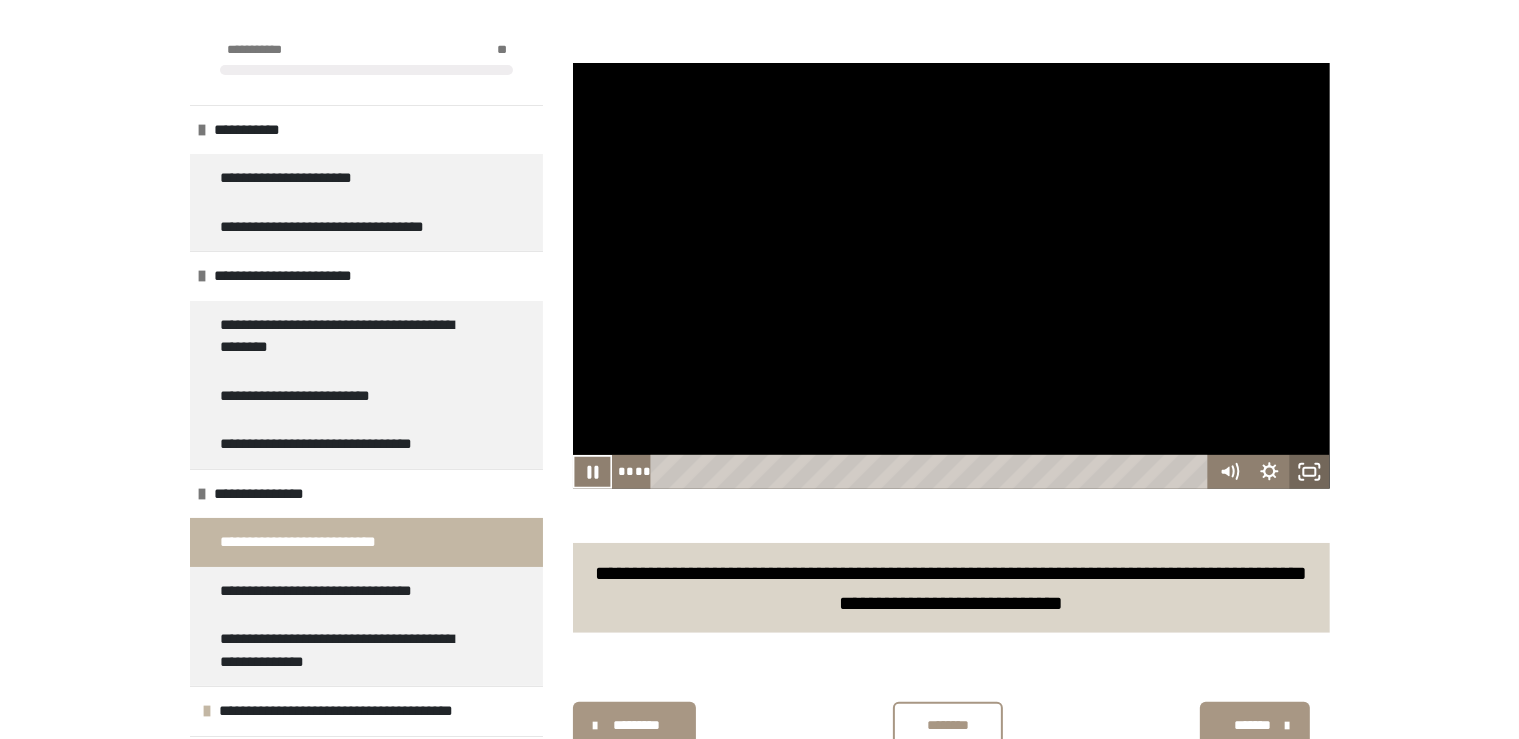 click 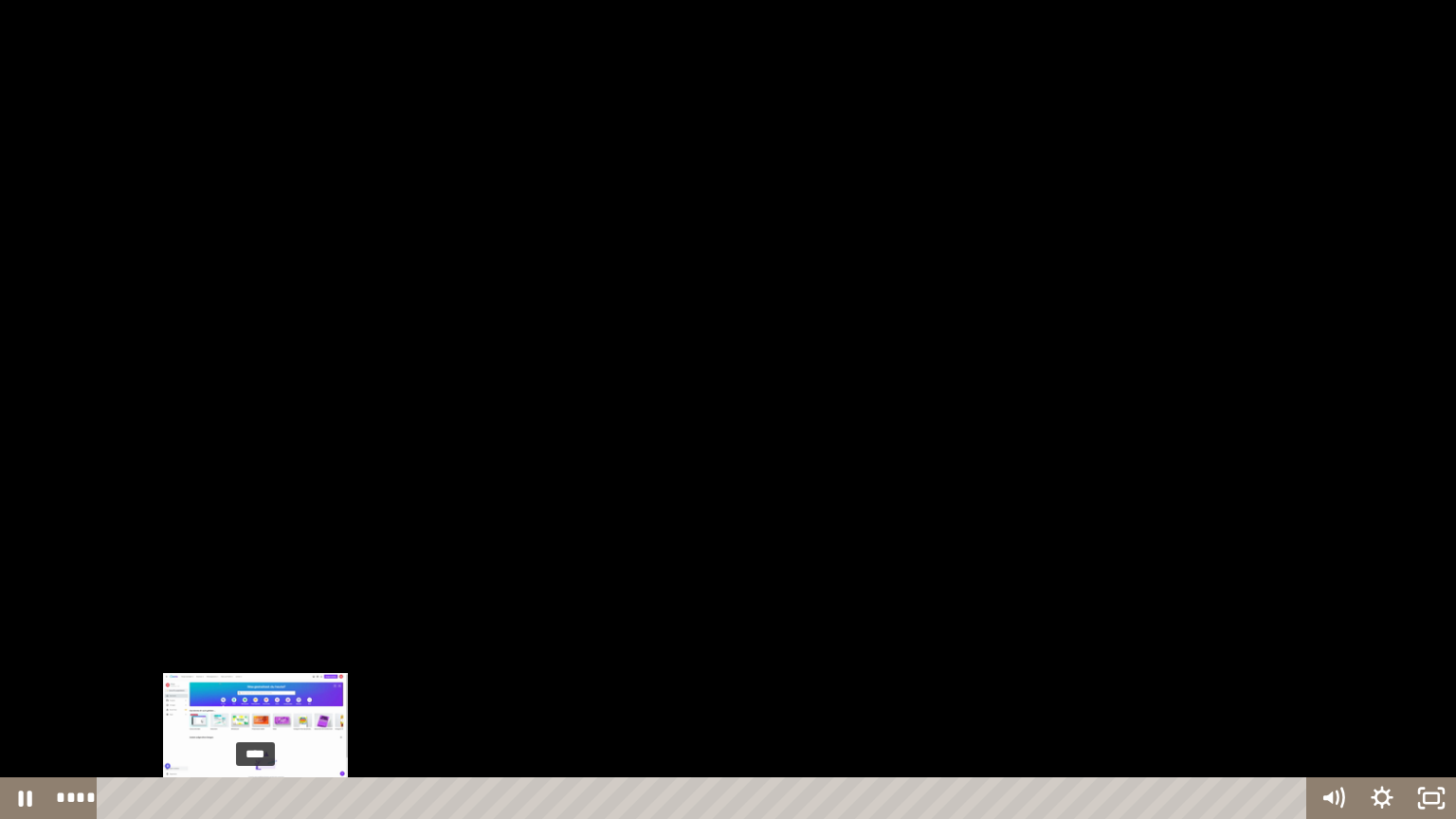click on "****" at bounding box center [705, 798] 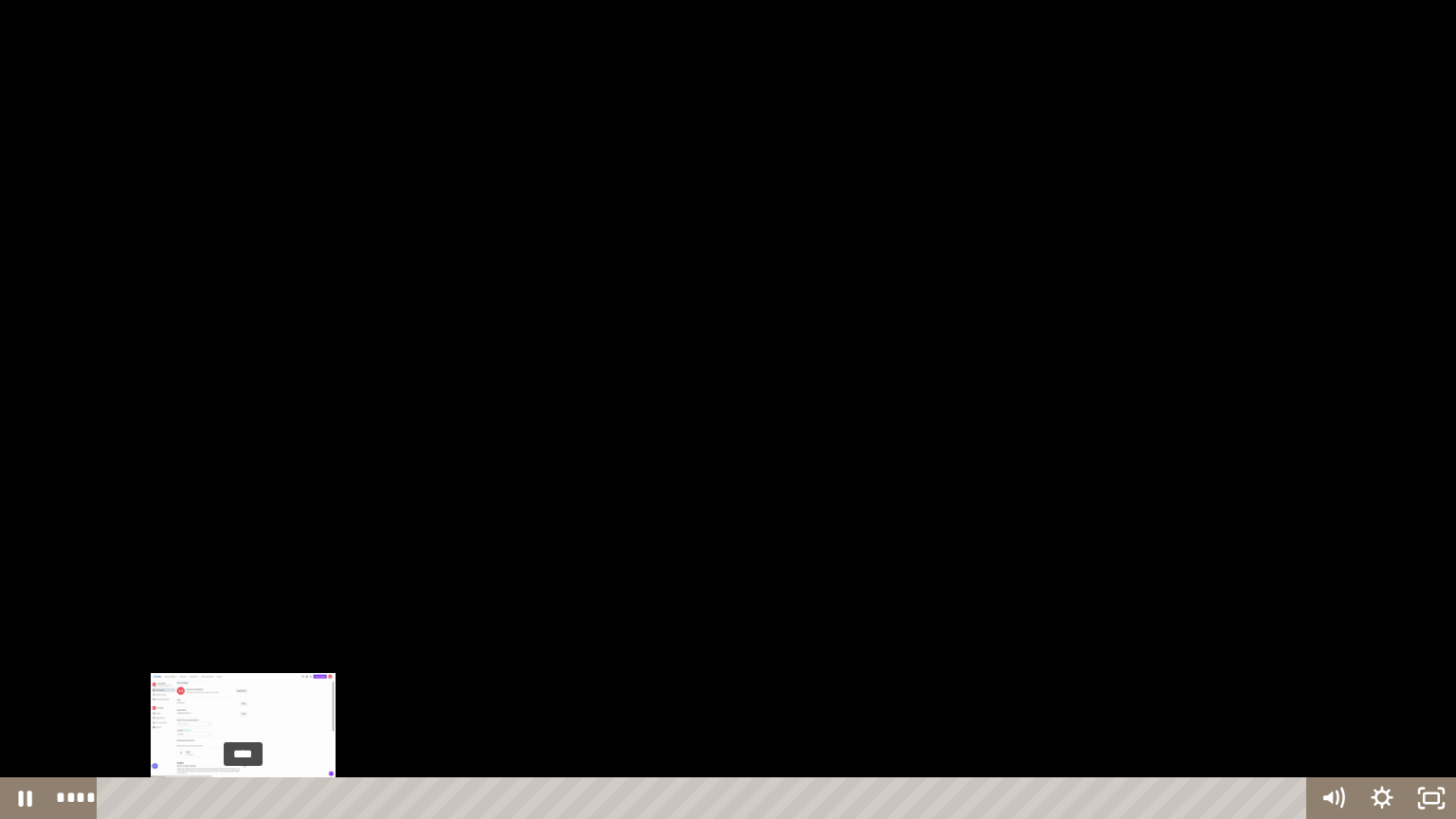click on "****" at bounding box center (705, 798) 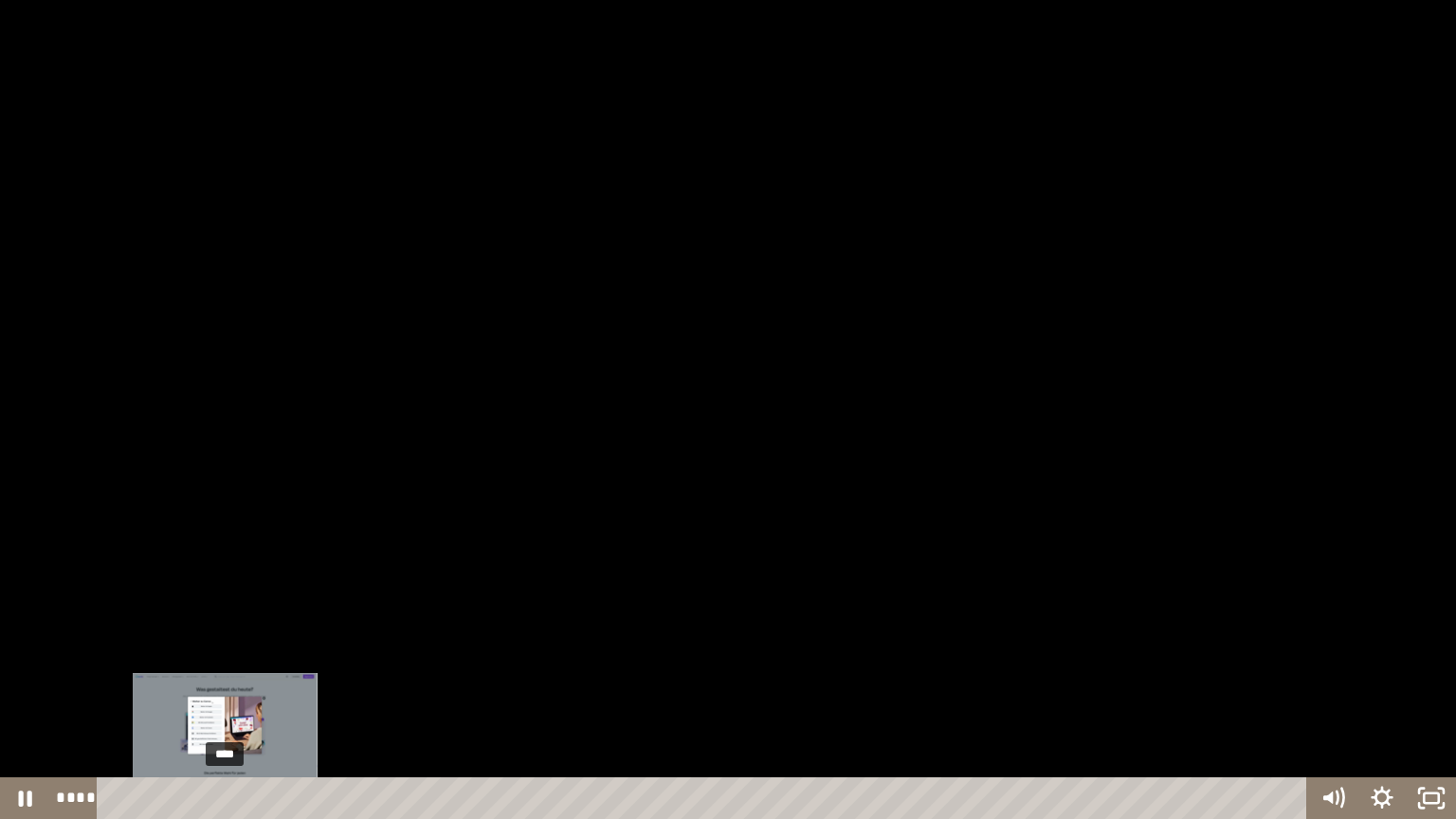 click on "****" at bounding box center [705, 798] 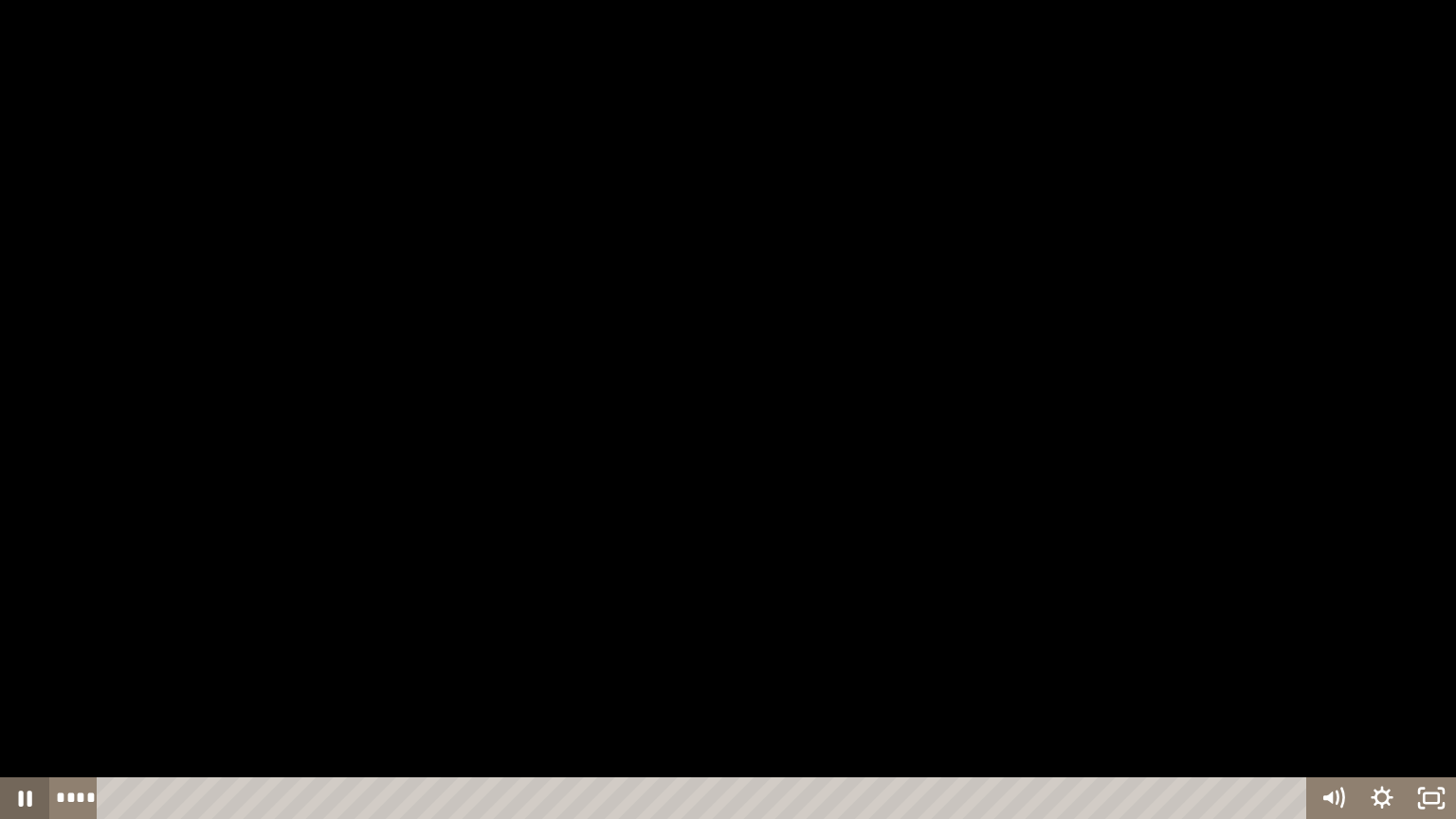 click 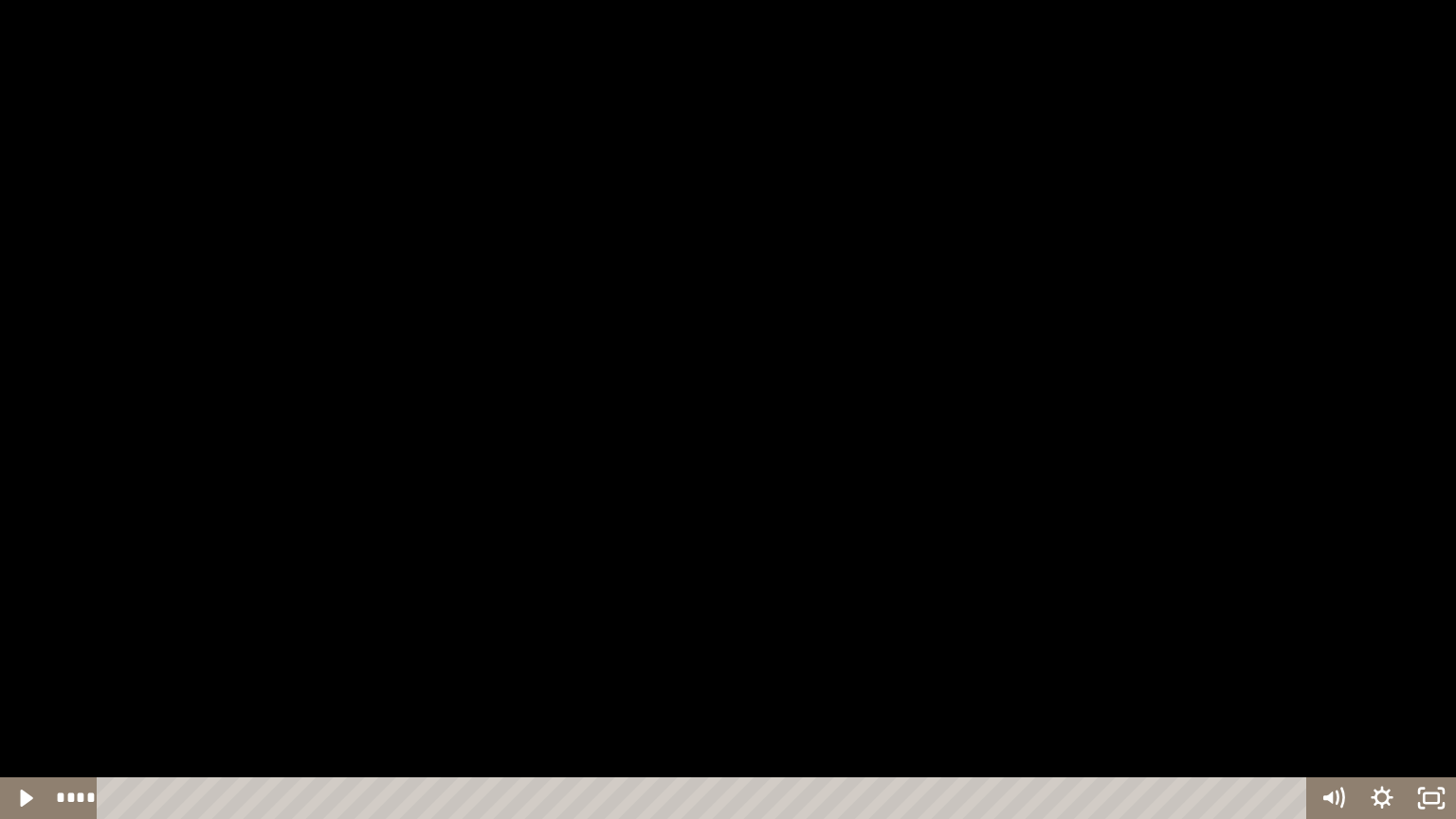 click at bounding box center (728, 410) 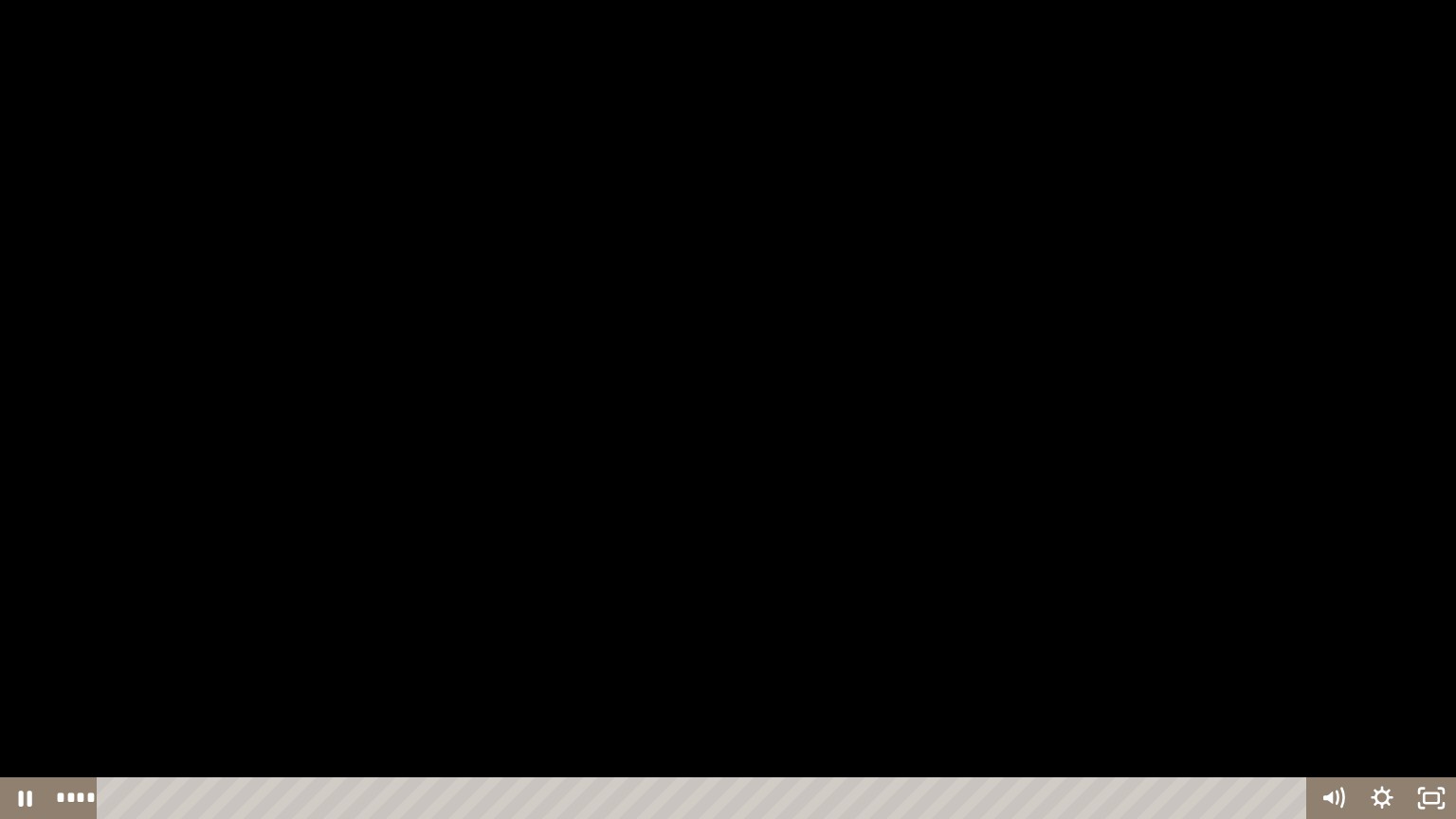 click at bounding box center [728, 410] 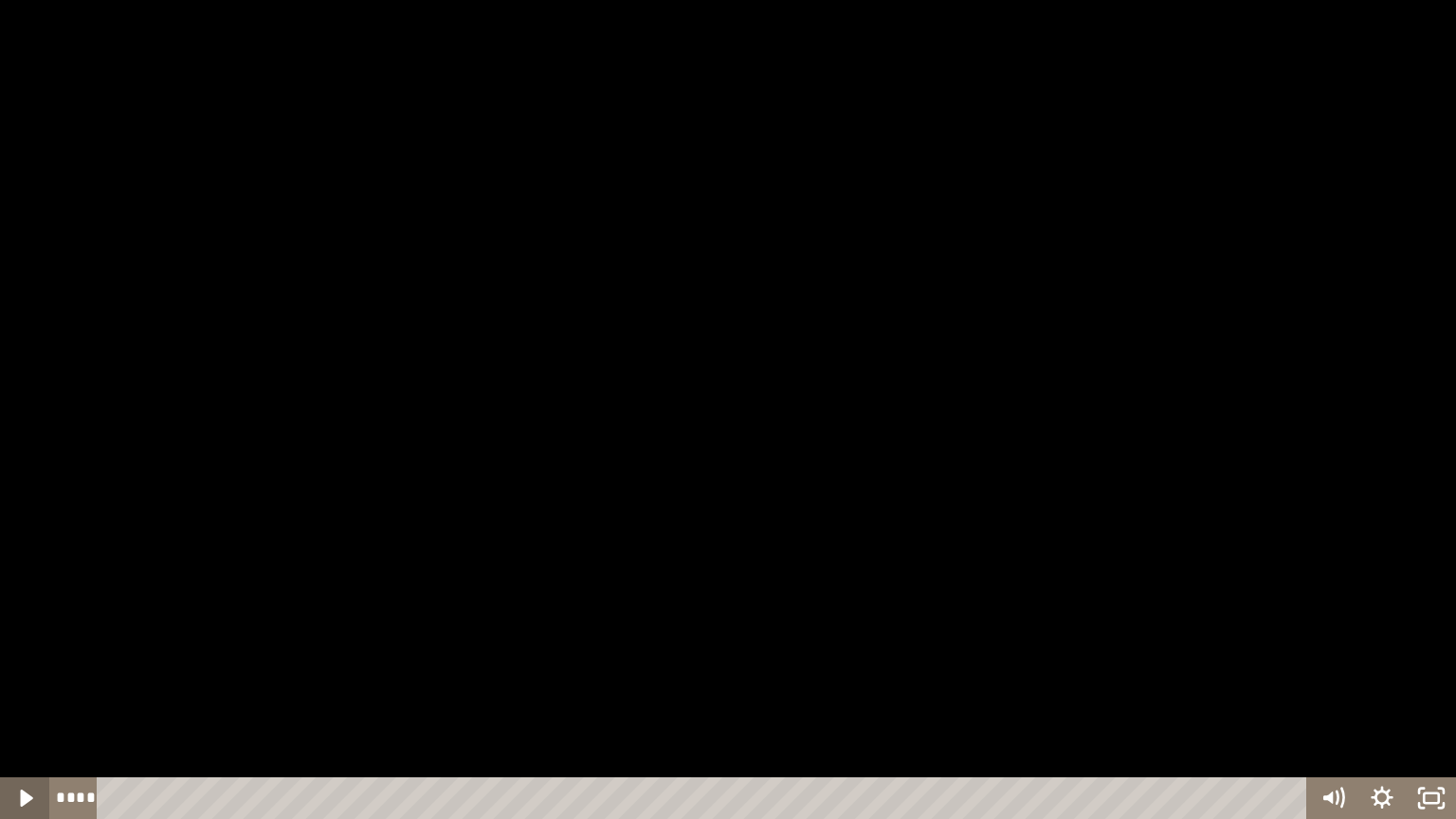 click 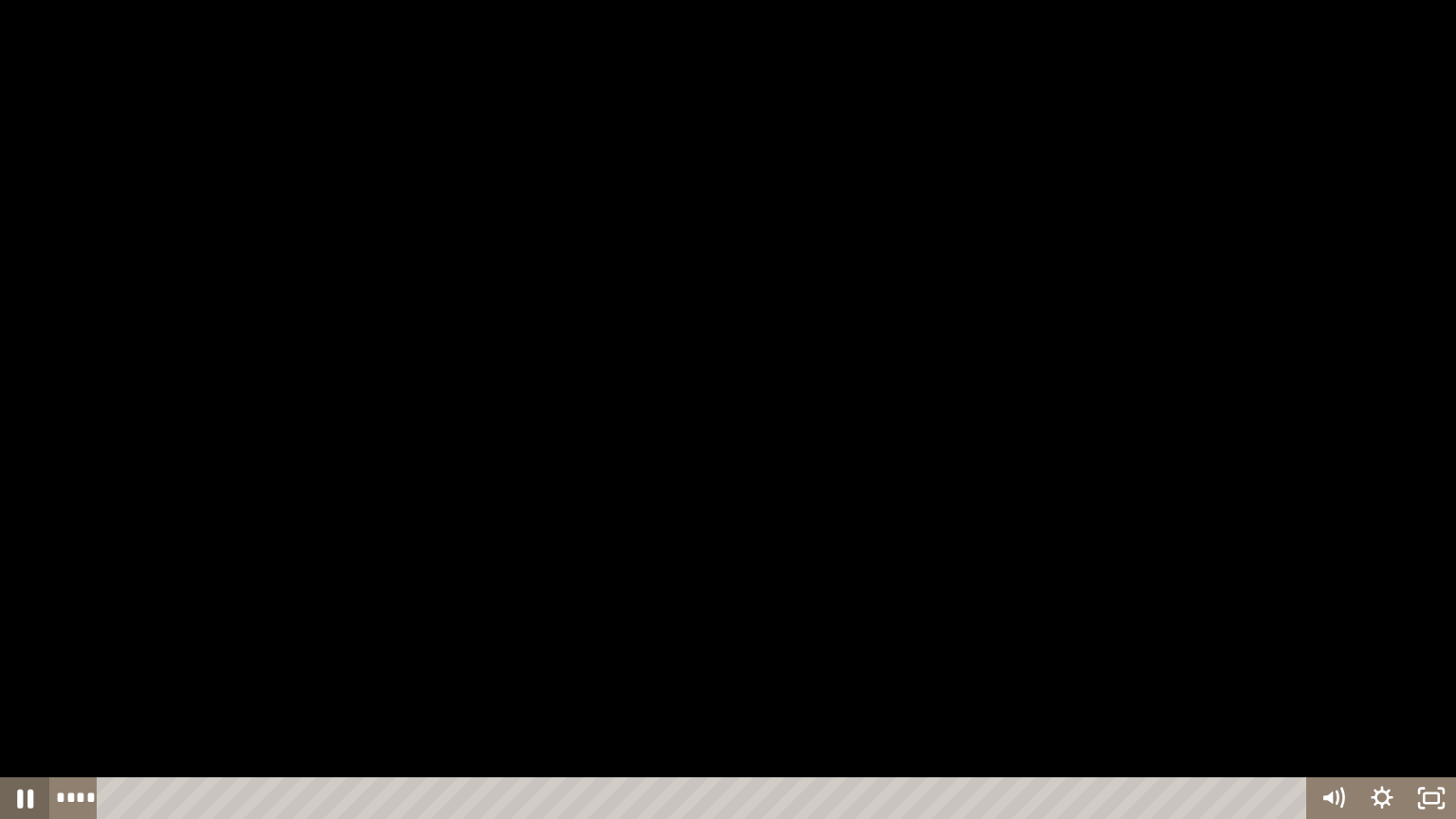 click 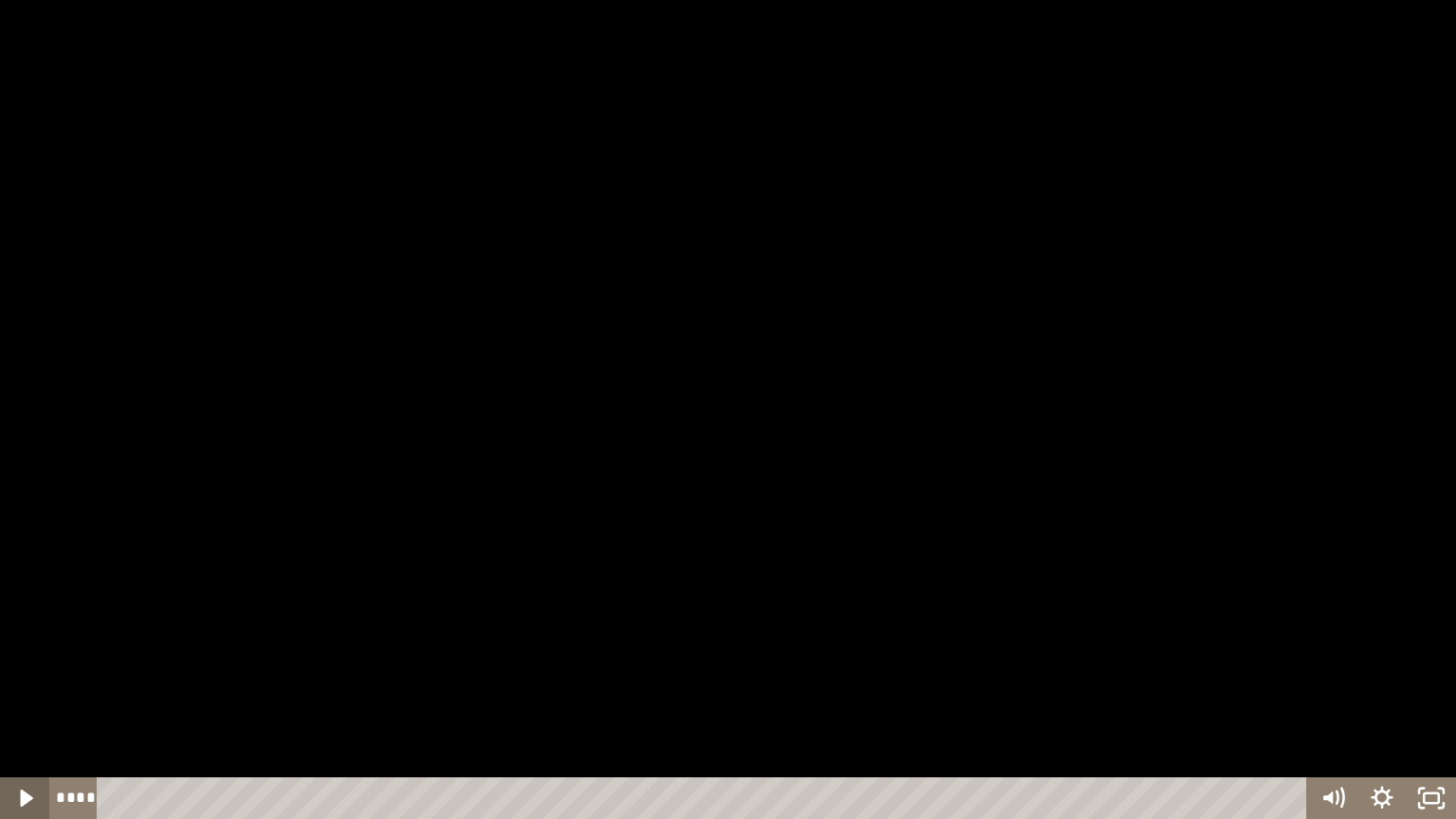 click 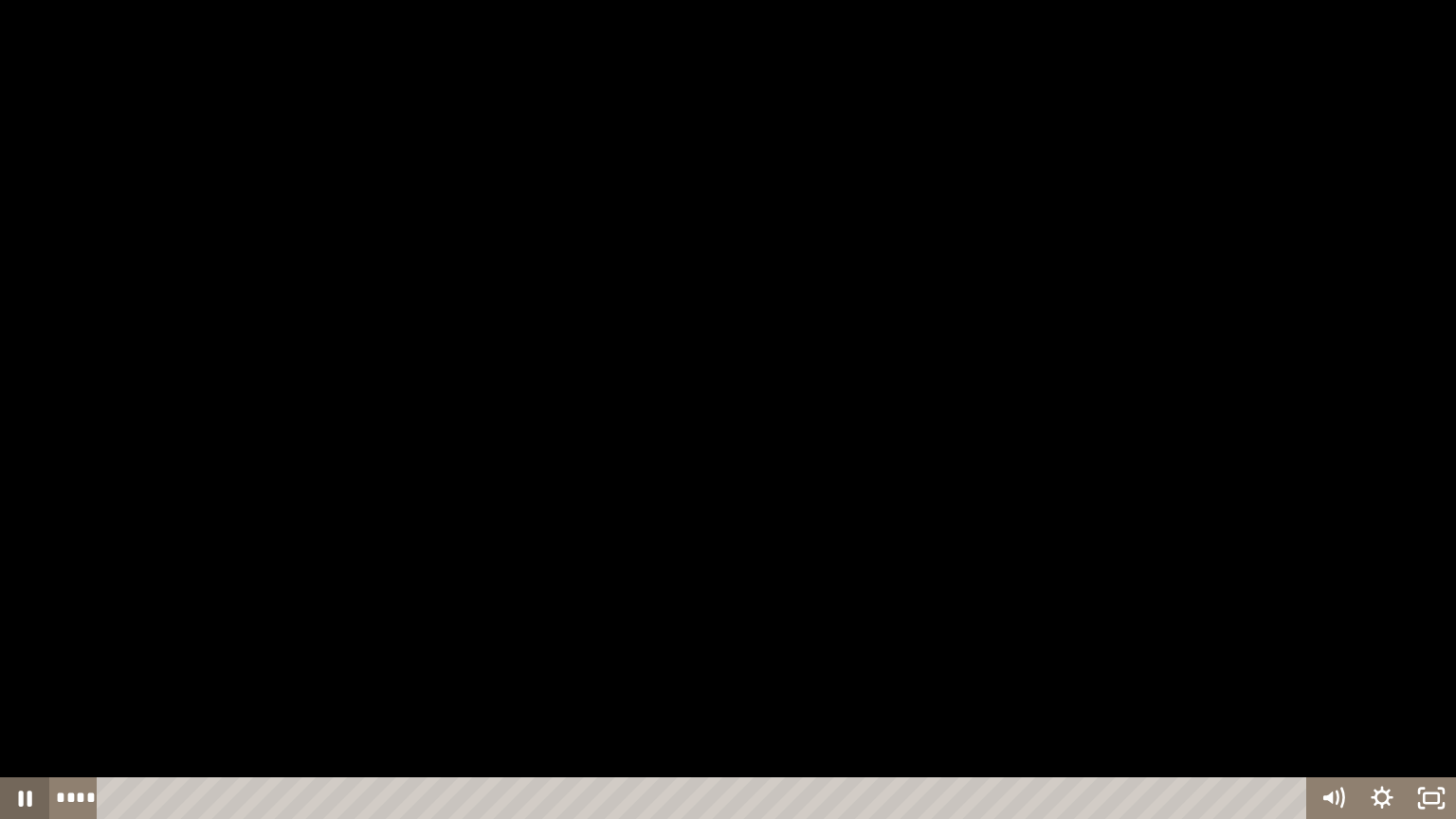 click 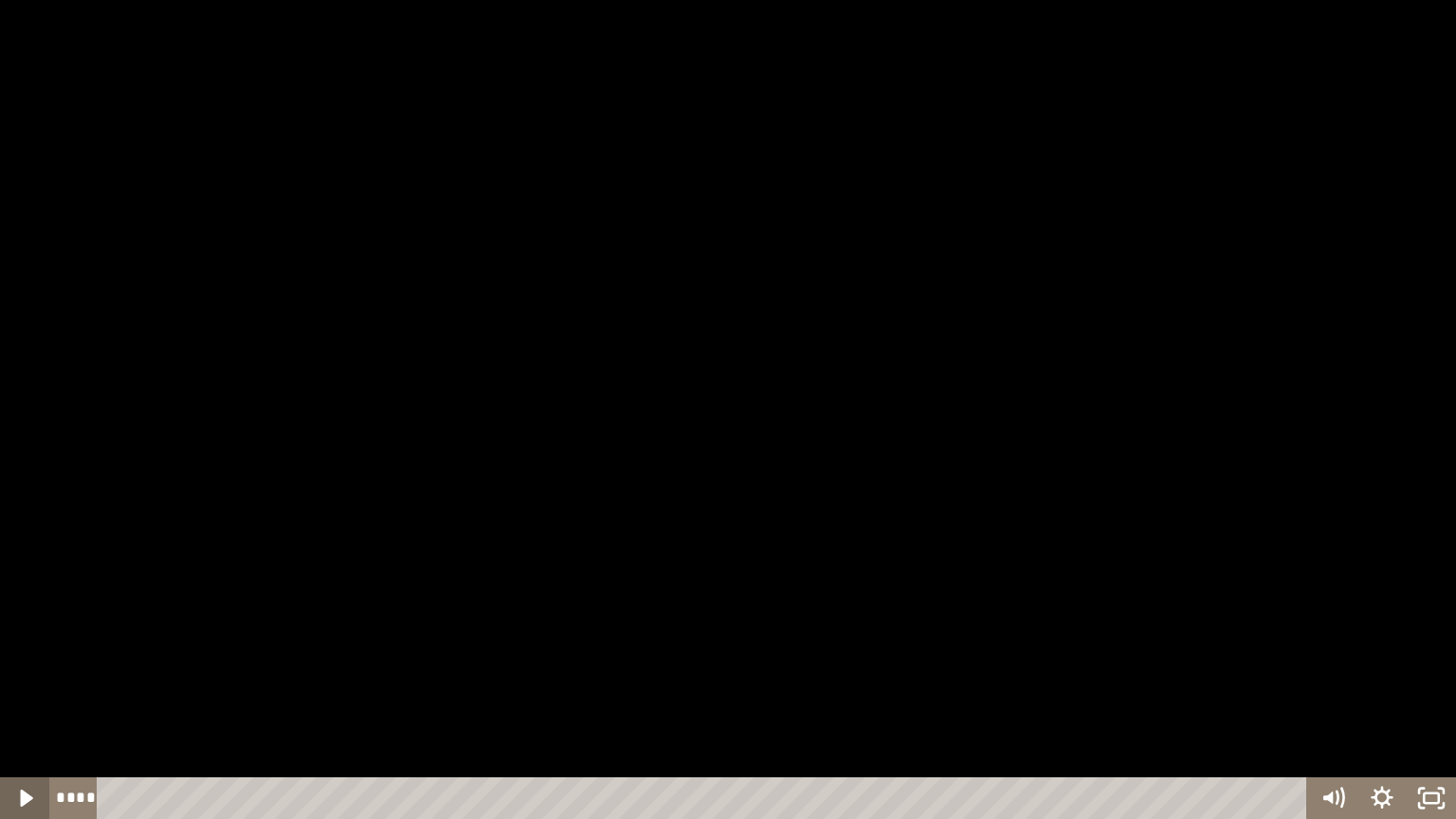 click 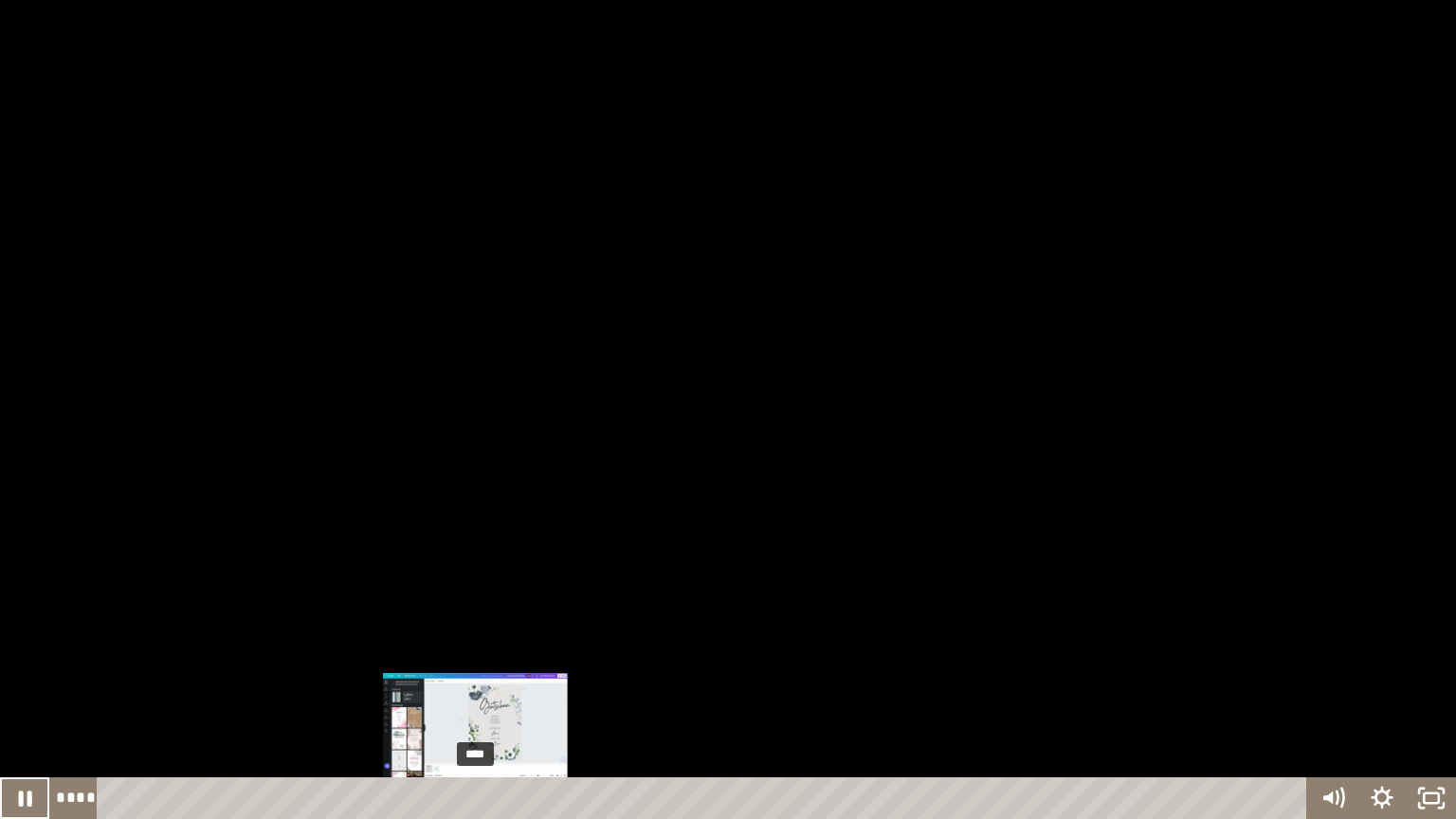 click on "****" at bounding box center [705, 798] 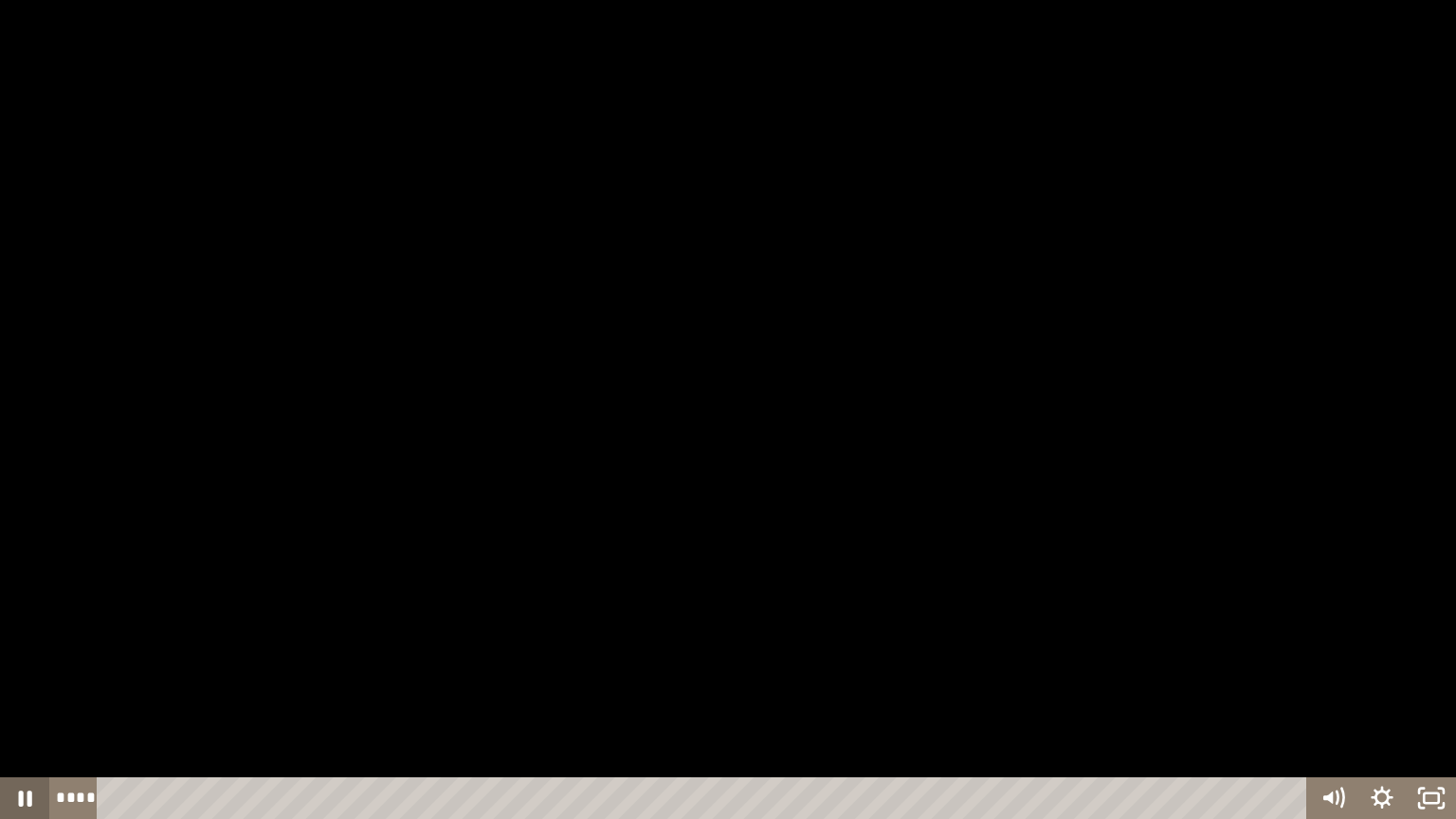 click 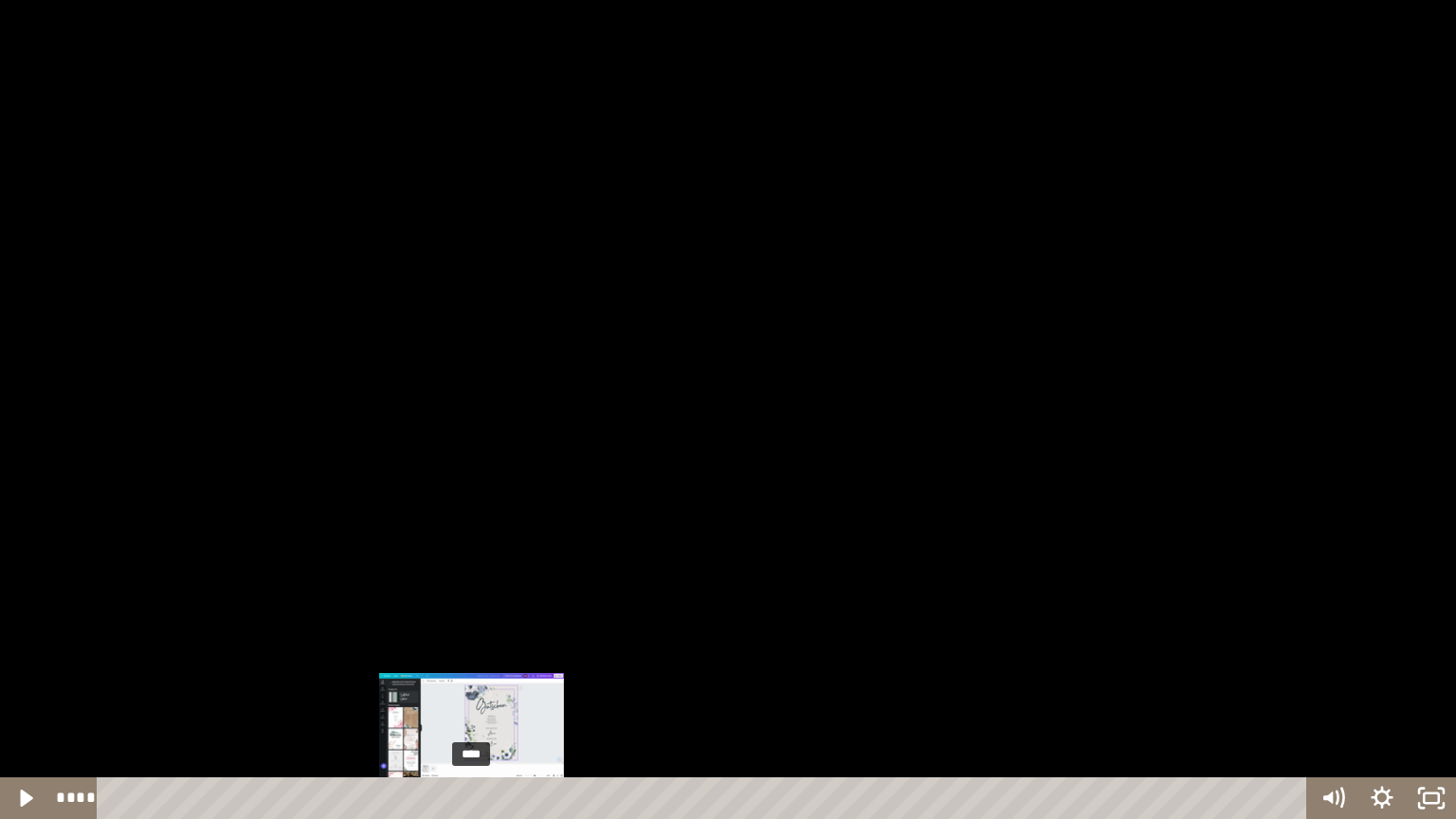 click on "****" at bounding box center [705, 798] 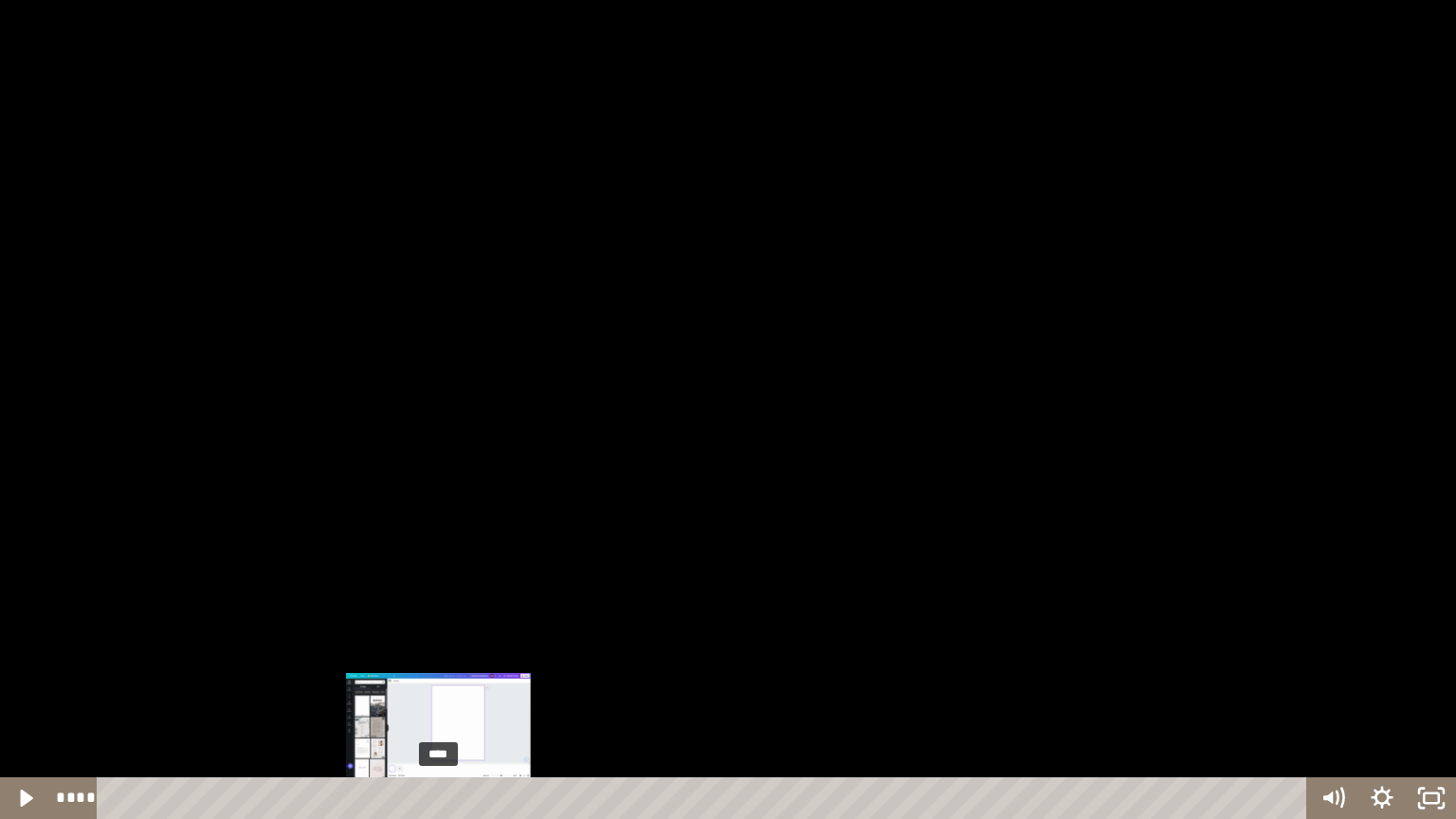 click on "****" at bounding box center [705, 798] 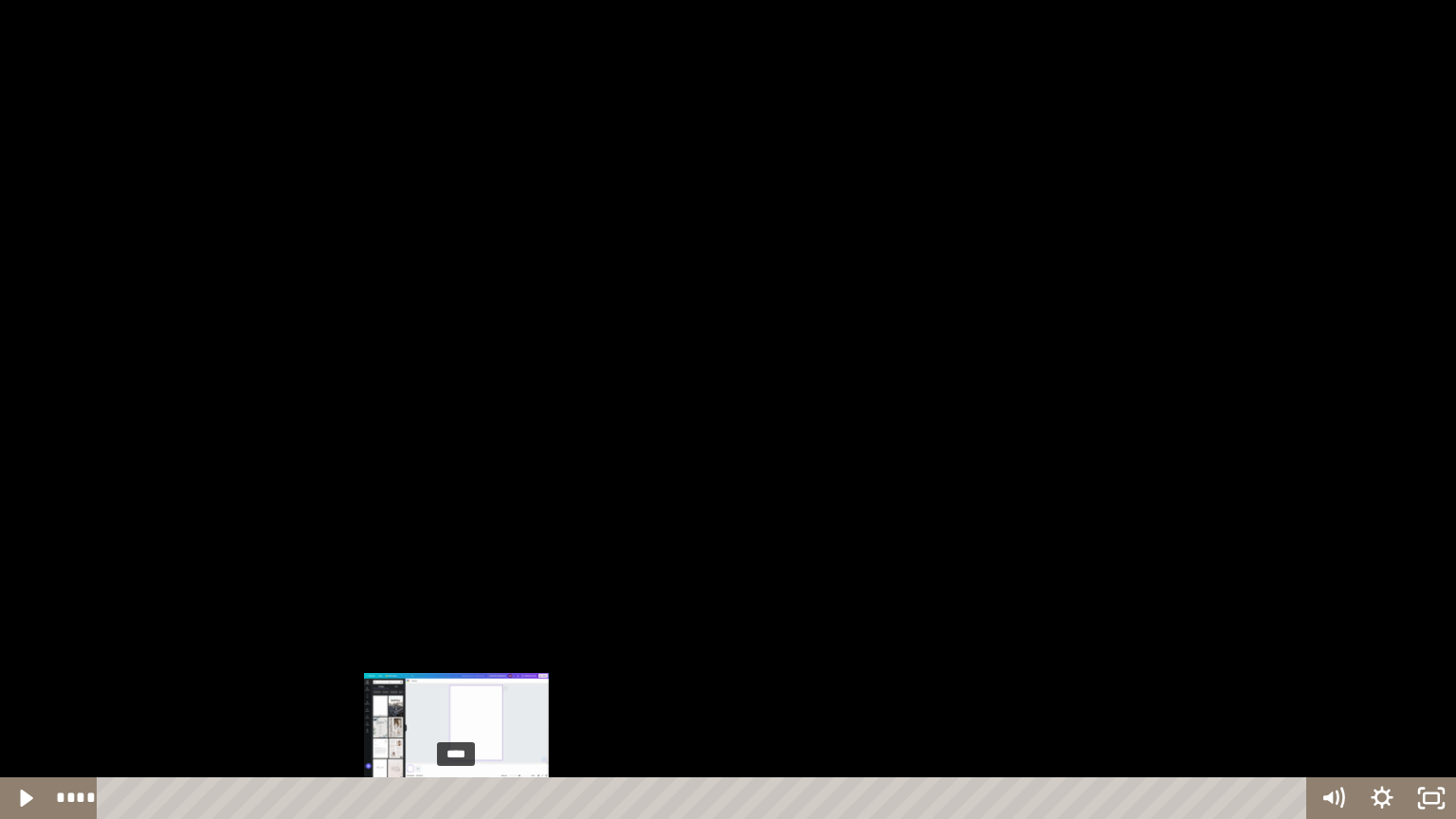 click on "****" at bounding box center (705, 798) 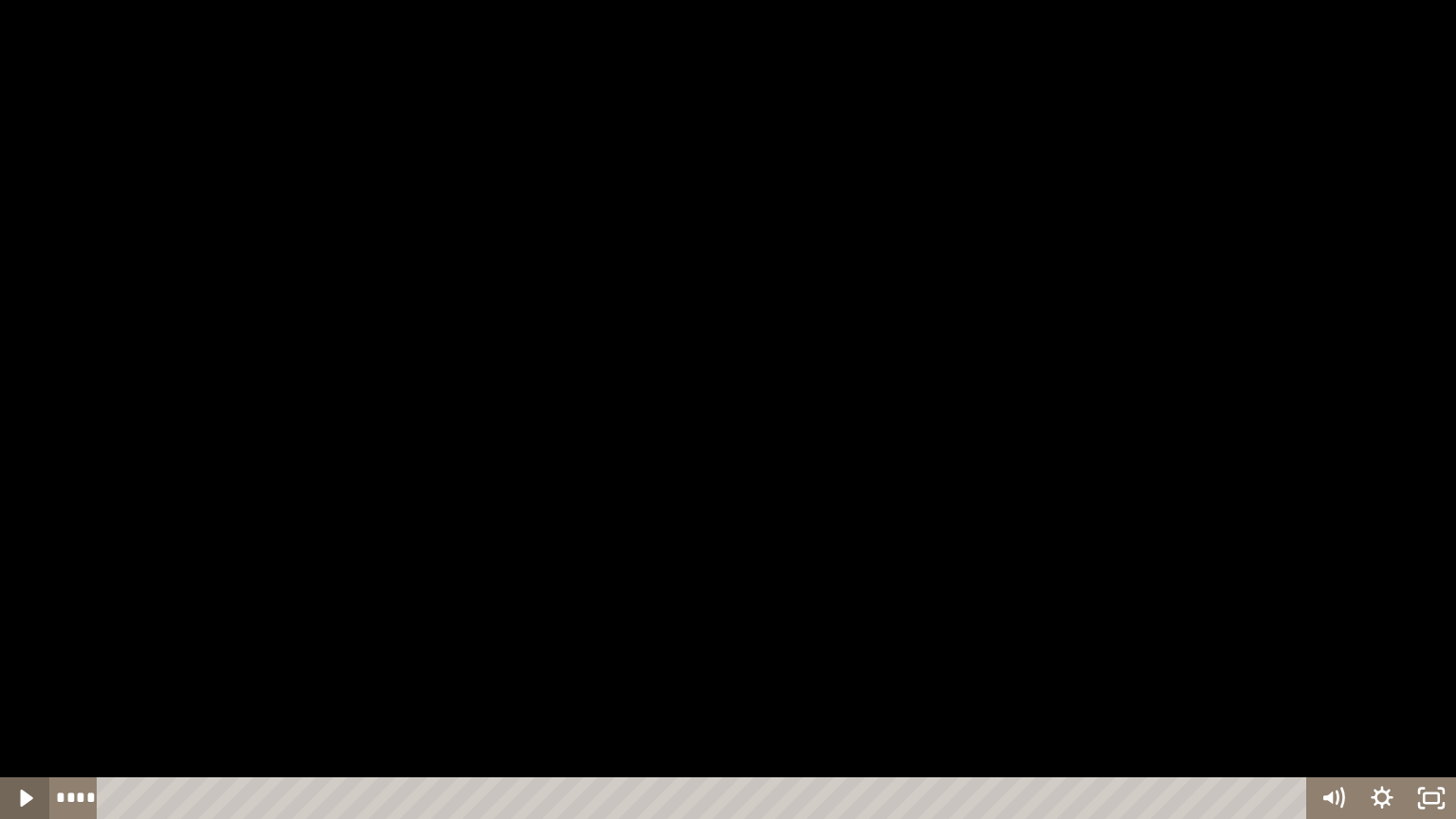 click 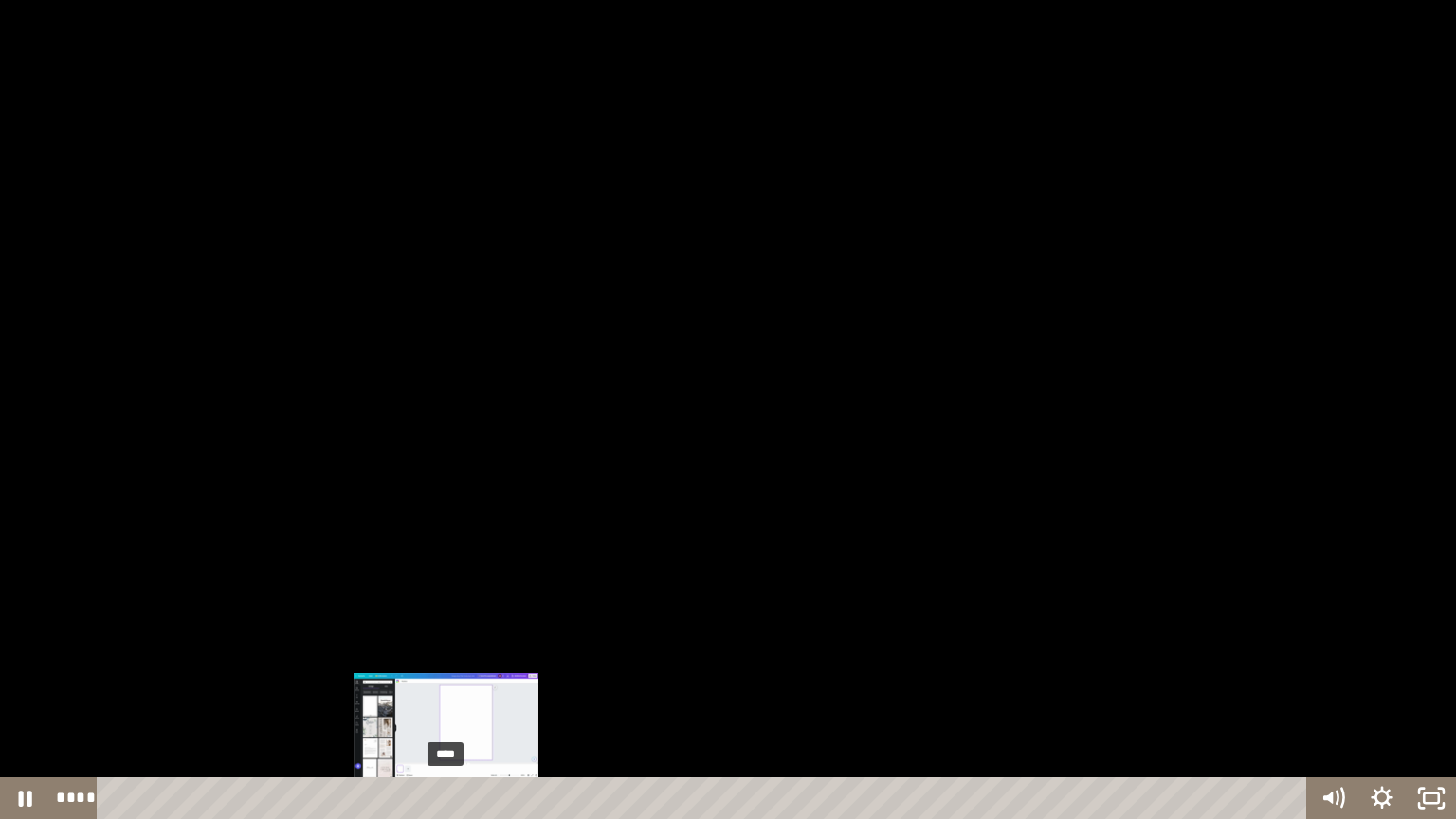 click on "****" at bounding box center (705, 798) 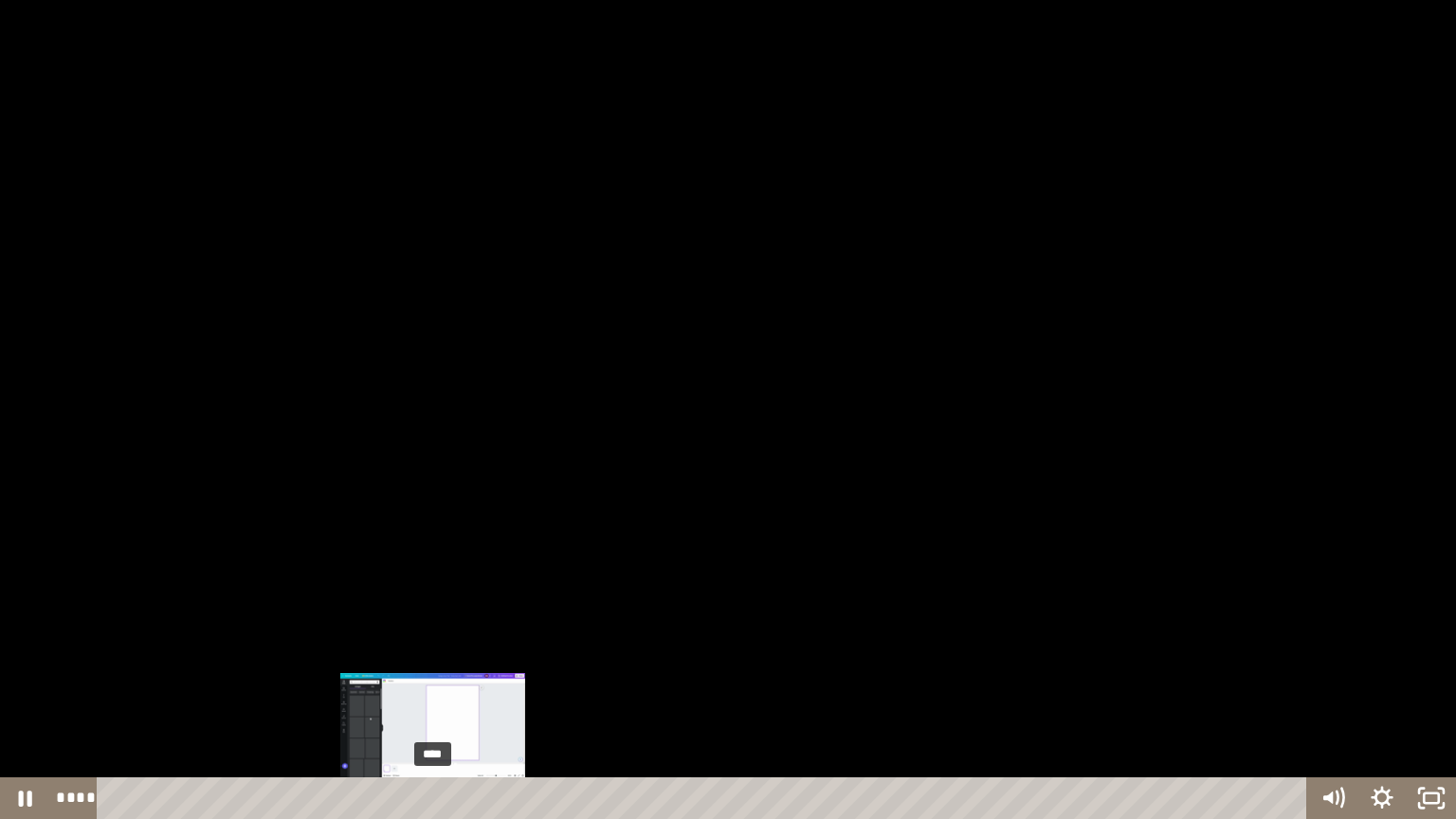 click on "****" at bounding box center [705, 798] 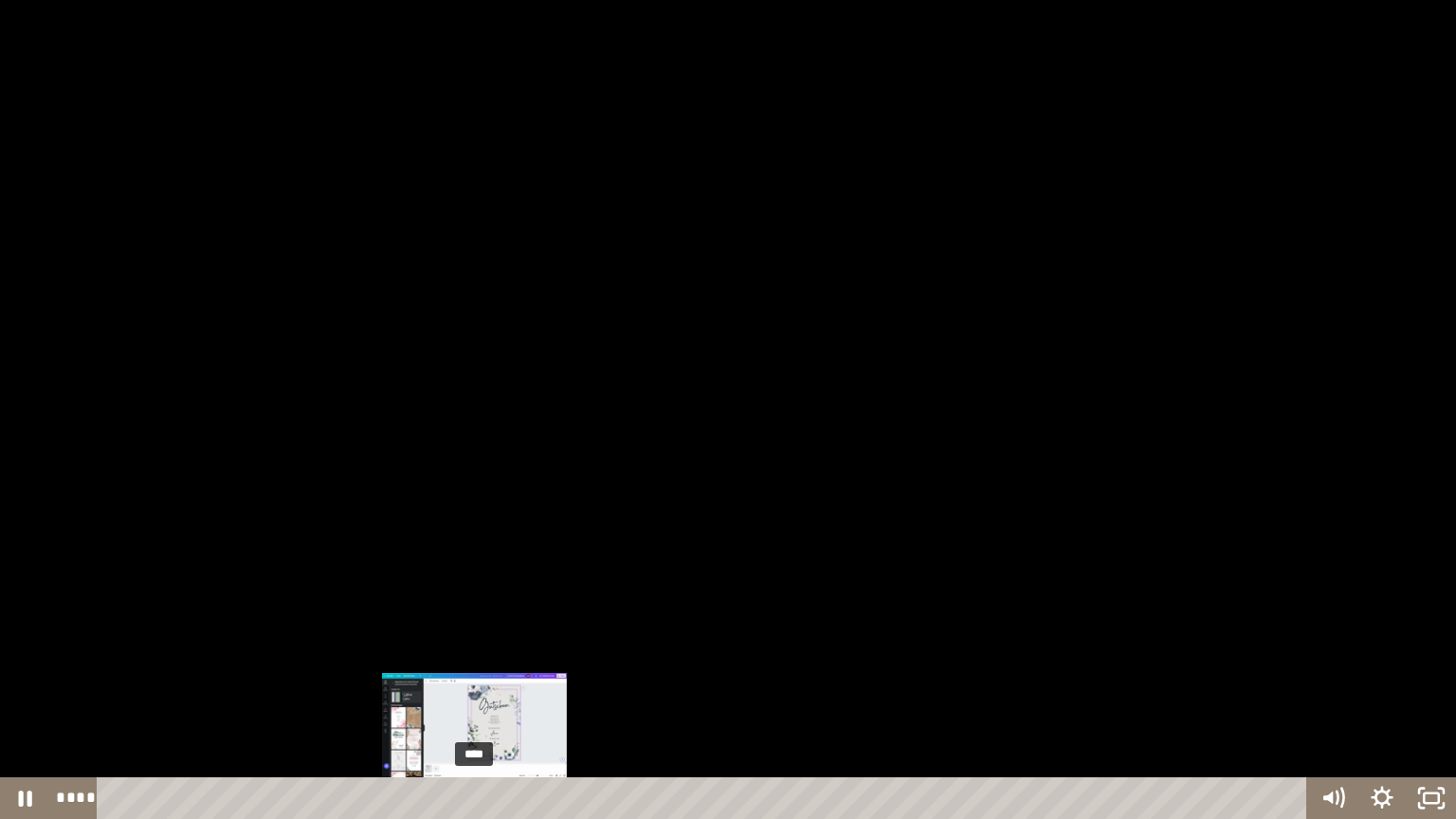 click on "****" at bounding box center [705, 798] 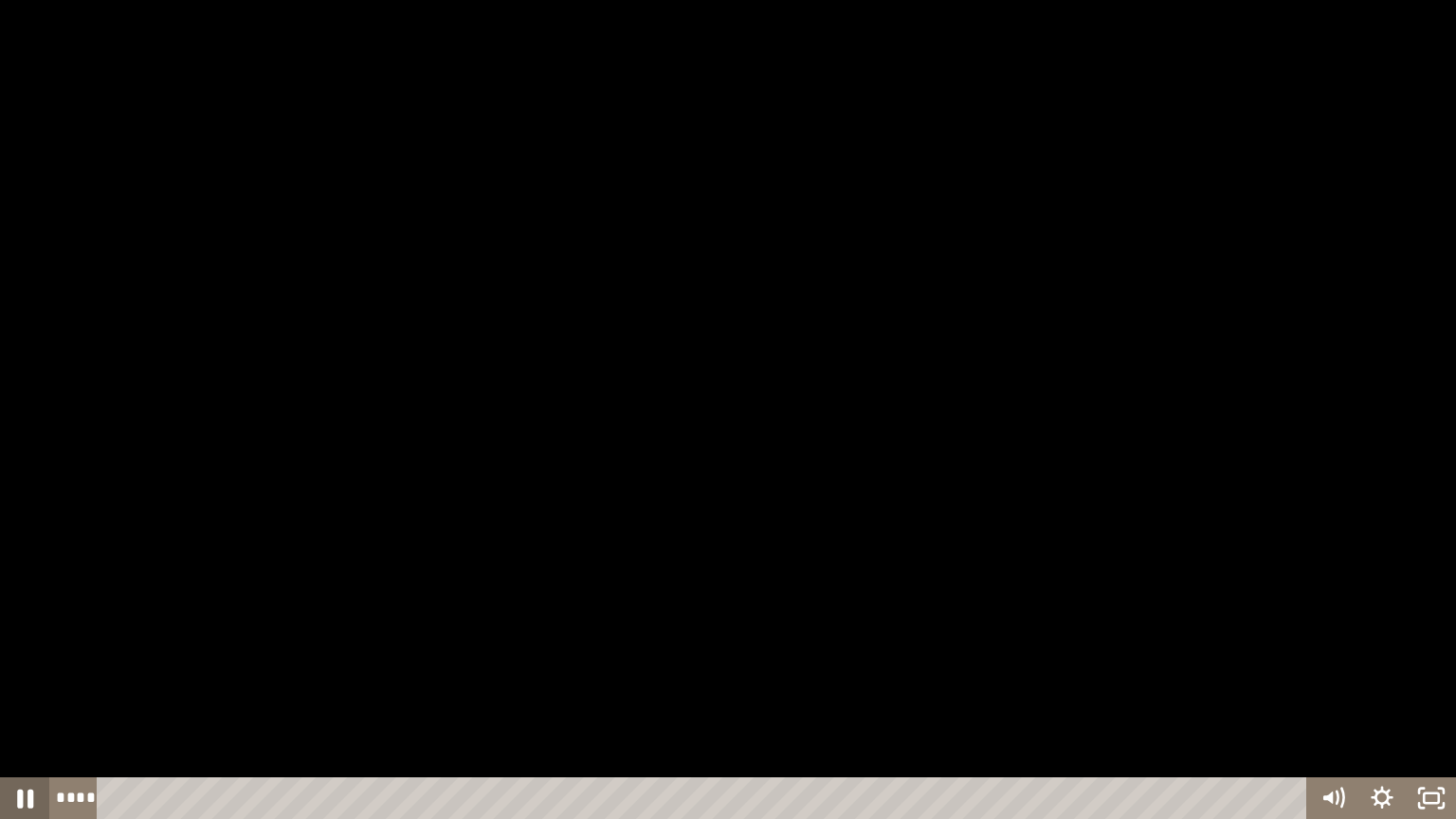 click 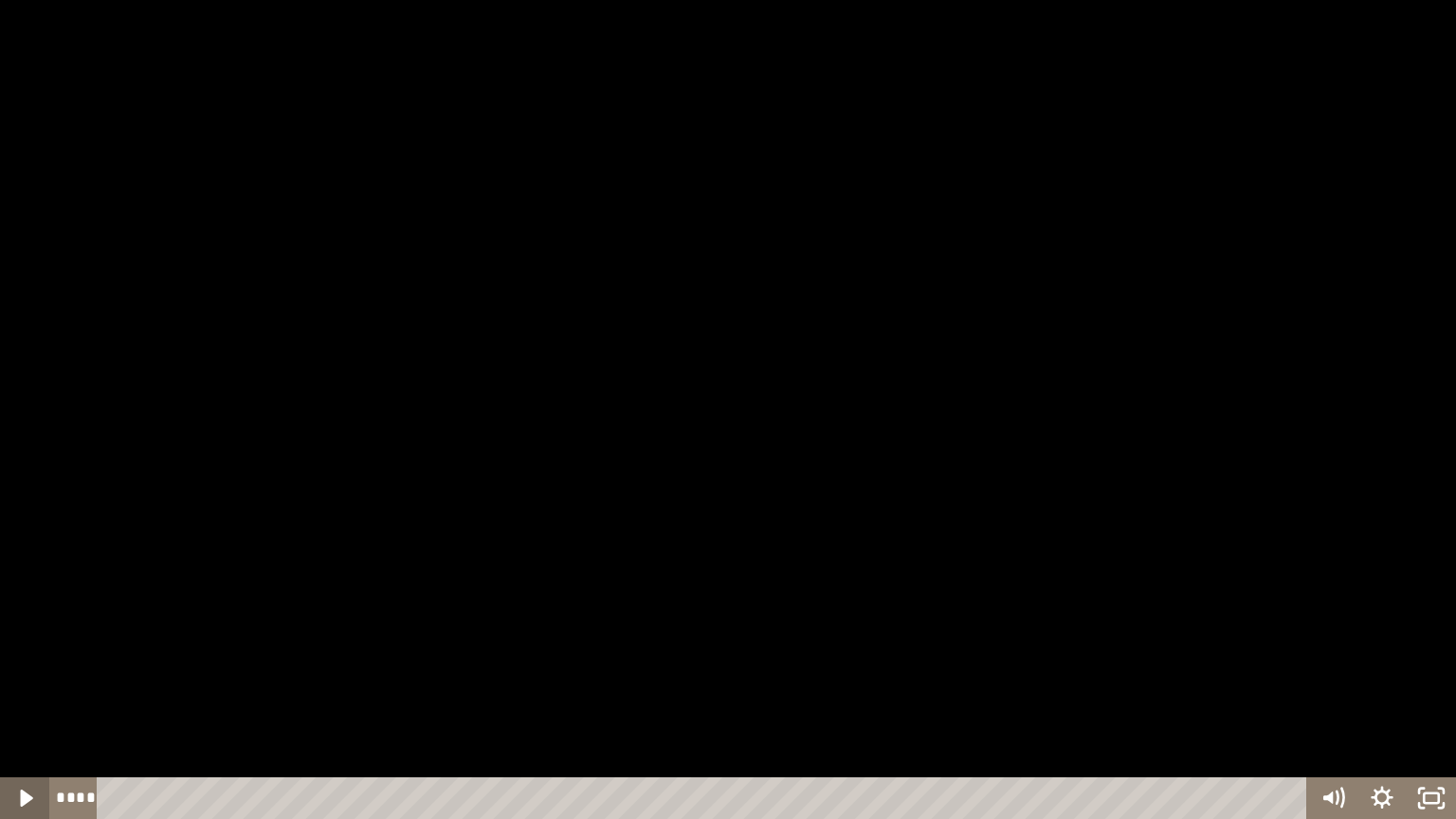 click 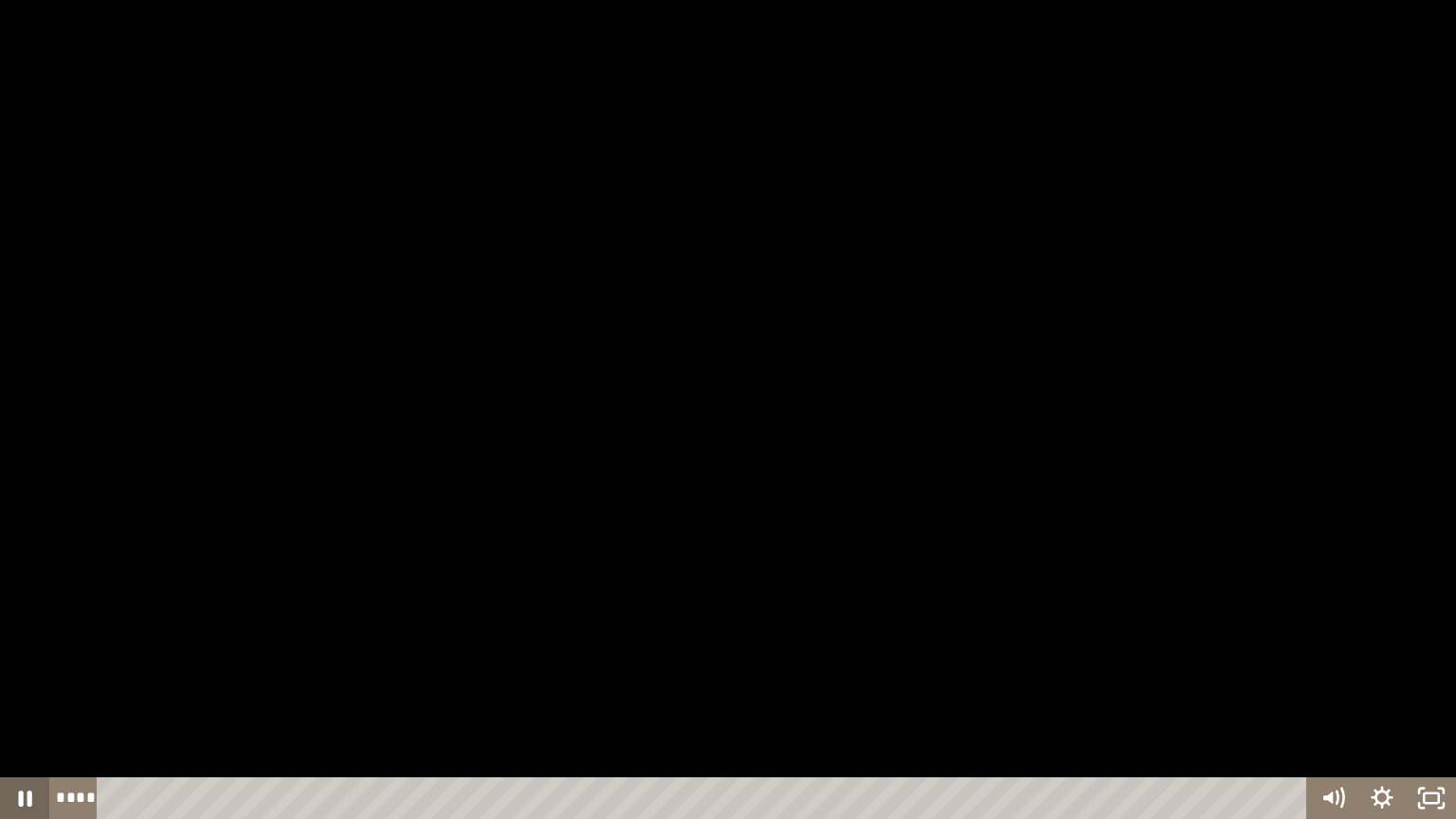 click 